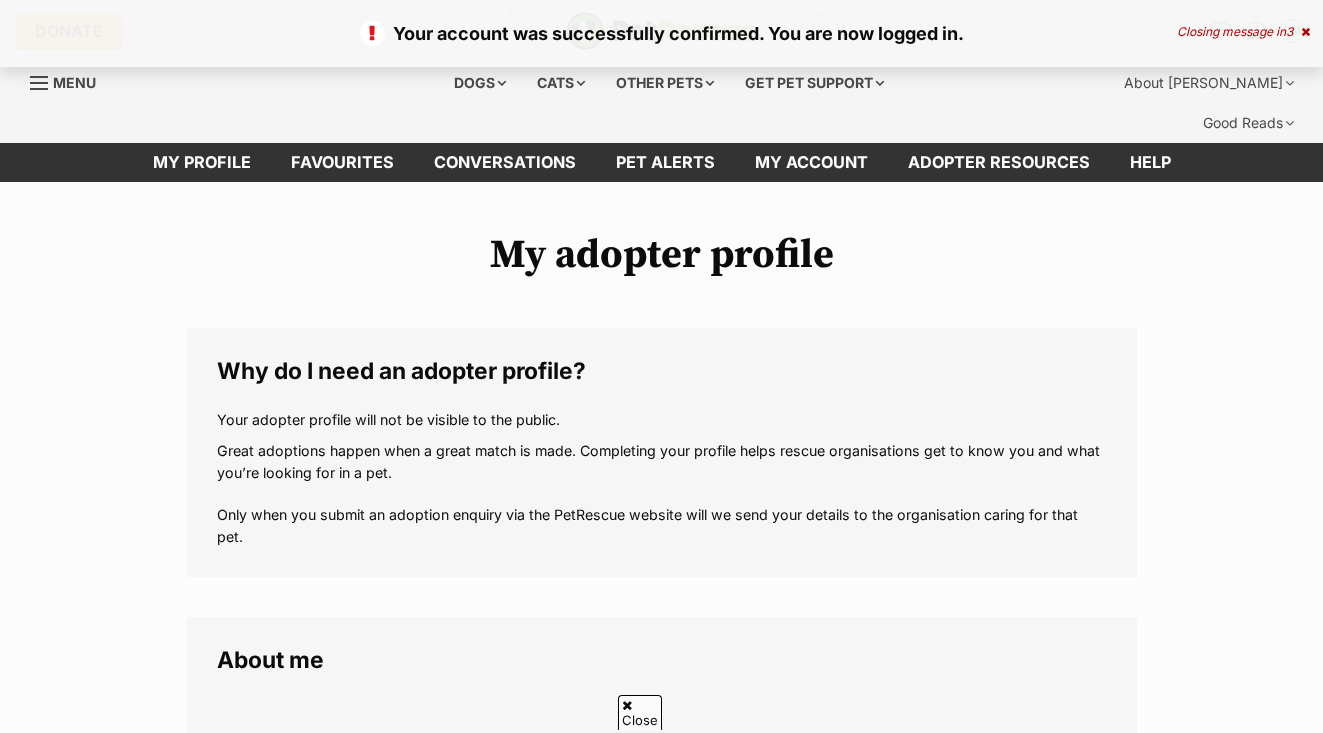 scroll, scrollTop: 433, scrollLeft: 0, axis: vertical 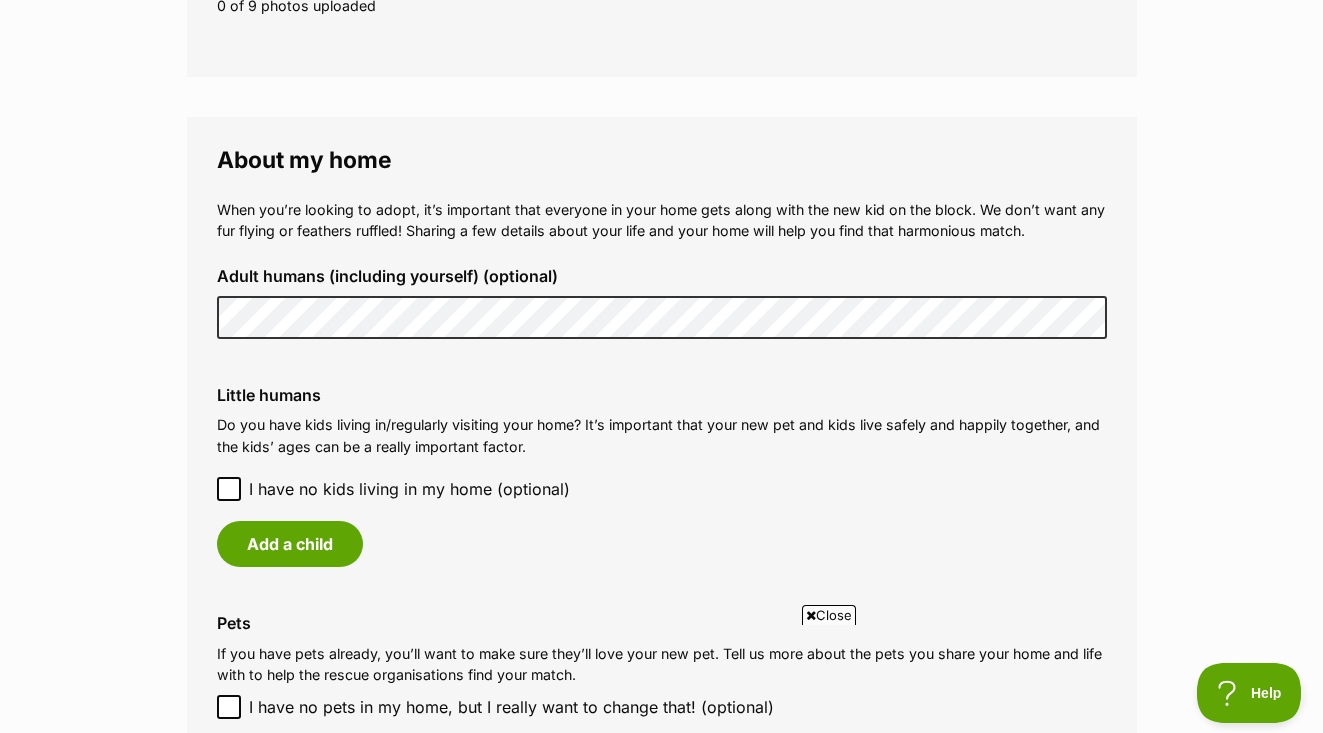 click on "Do you have kids living in/regularly visiting your home? It’s important that your new pet and kids live safely and happily together, and the kids’ ages can be a really important factor." at bounding box center (662, 435) 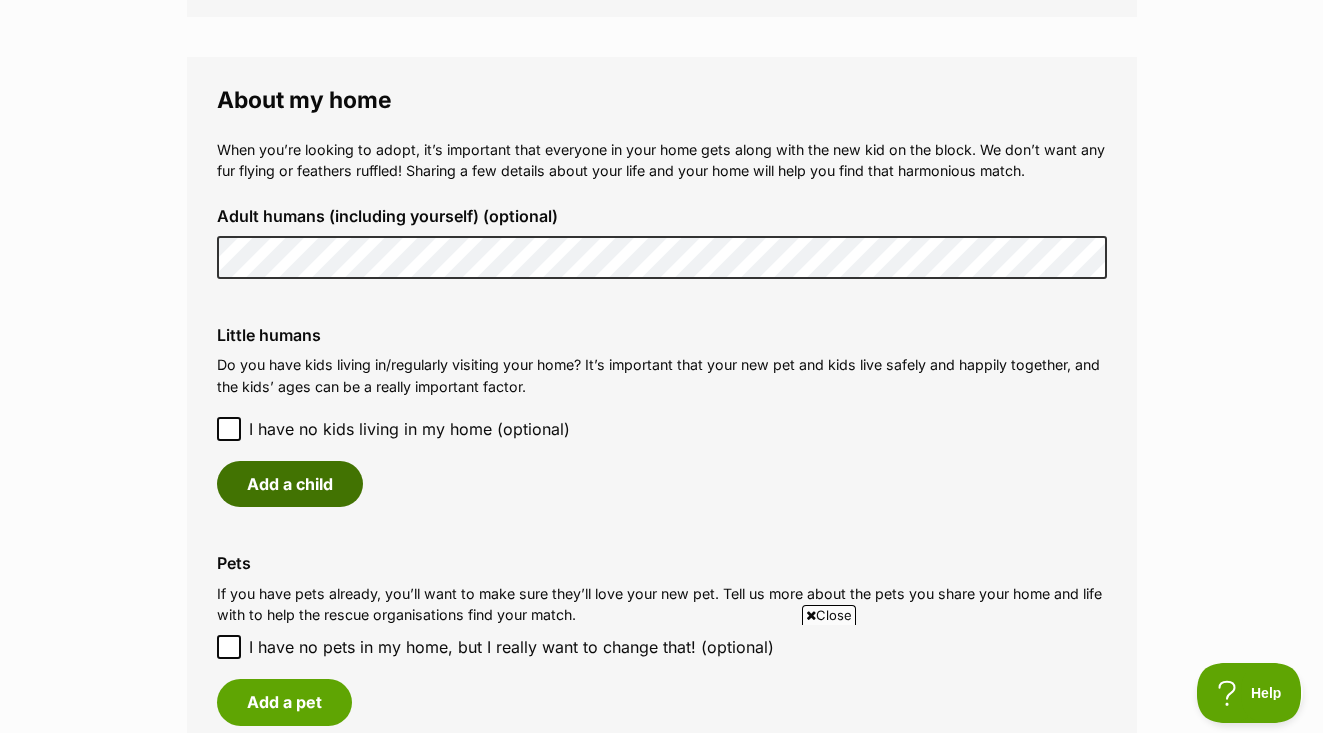 scroll, scrollTop: 1466, scrollLeft: 0, axis: vertical 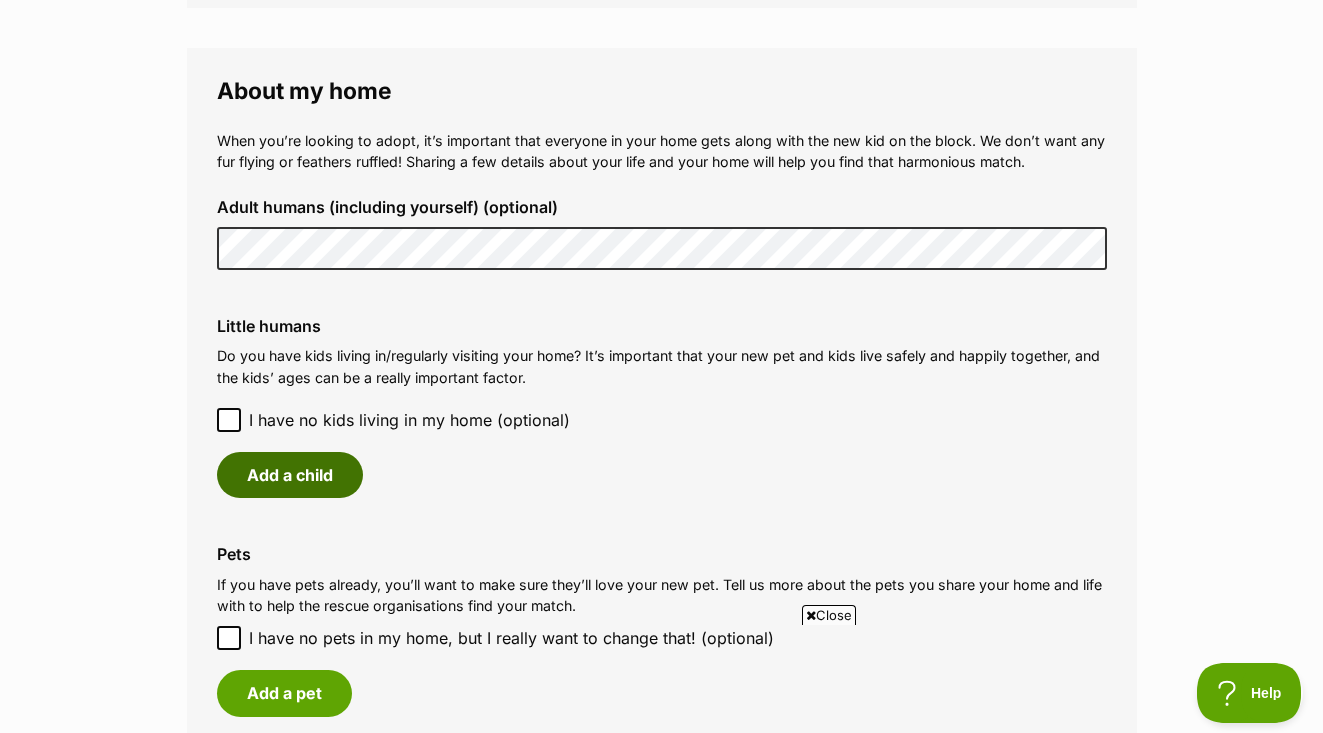 click on "Add a child" at bounding box center (290, 475) 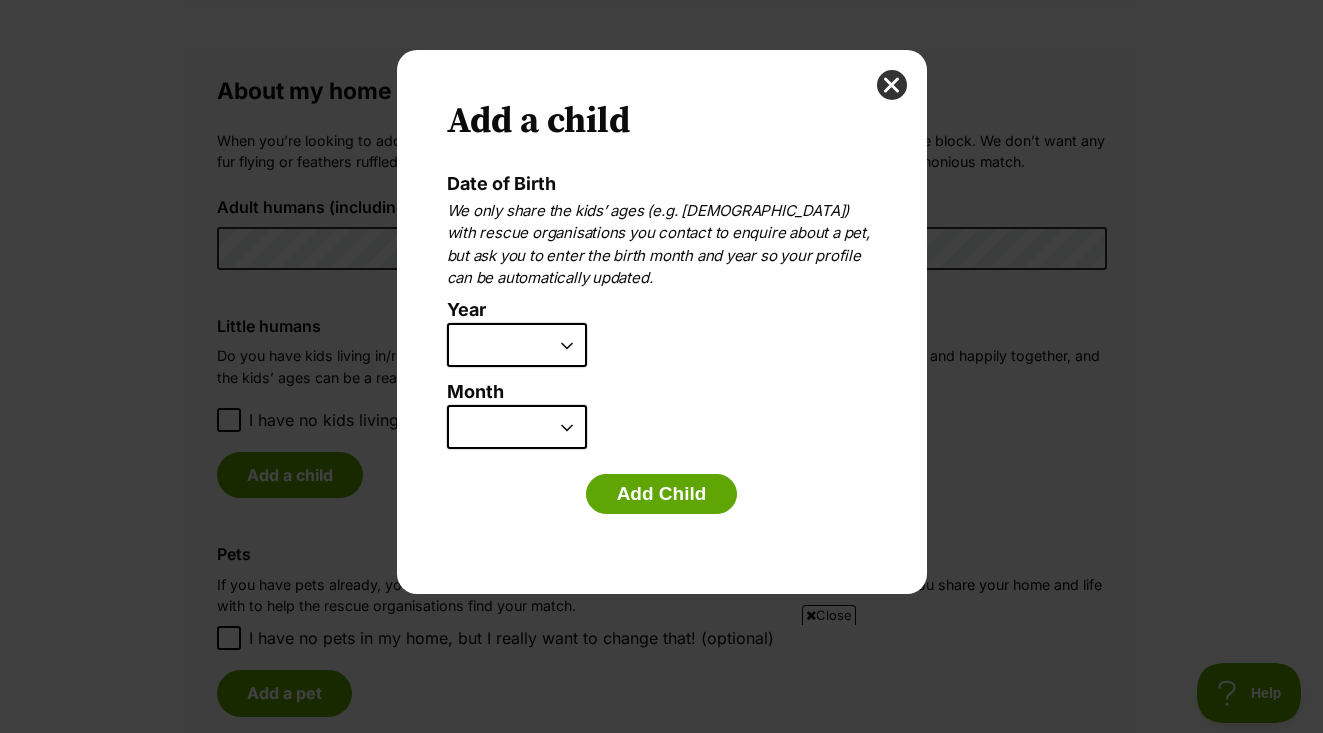 scroll, scrollTop: 0, scrollLeft: 0, axis: both 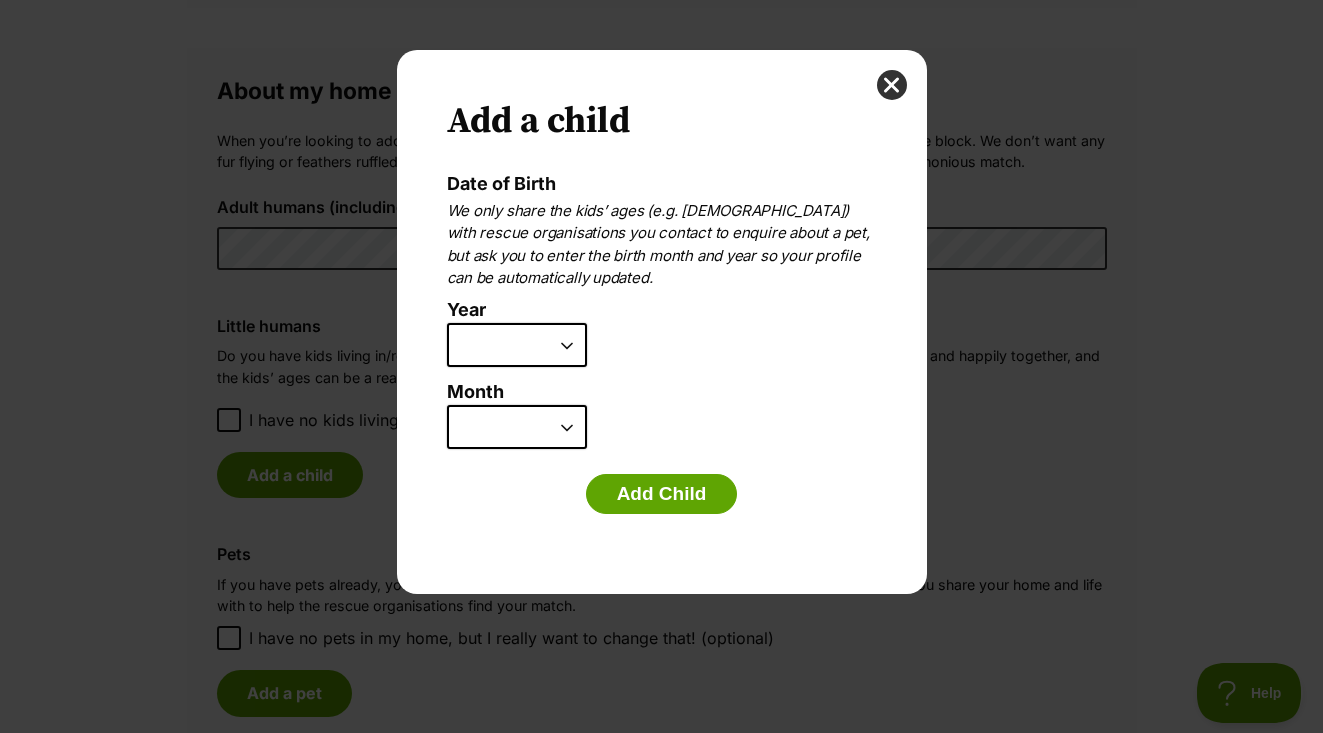 select on "2023" 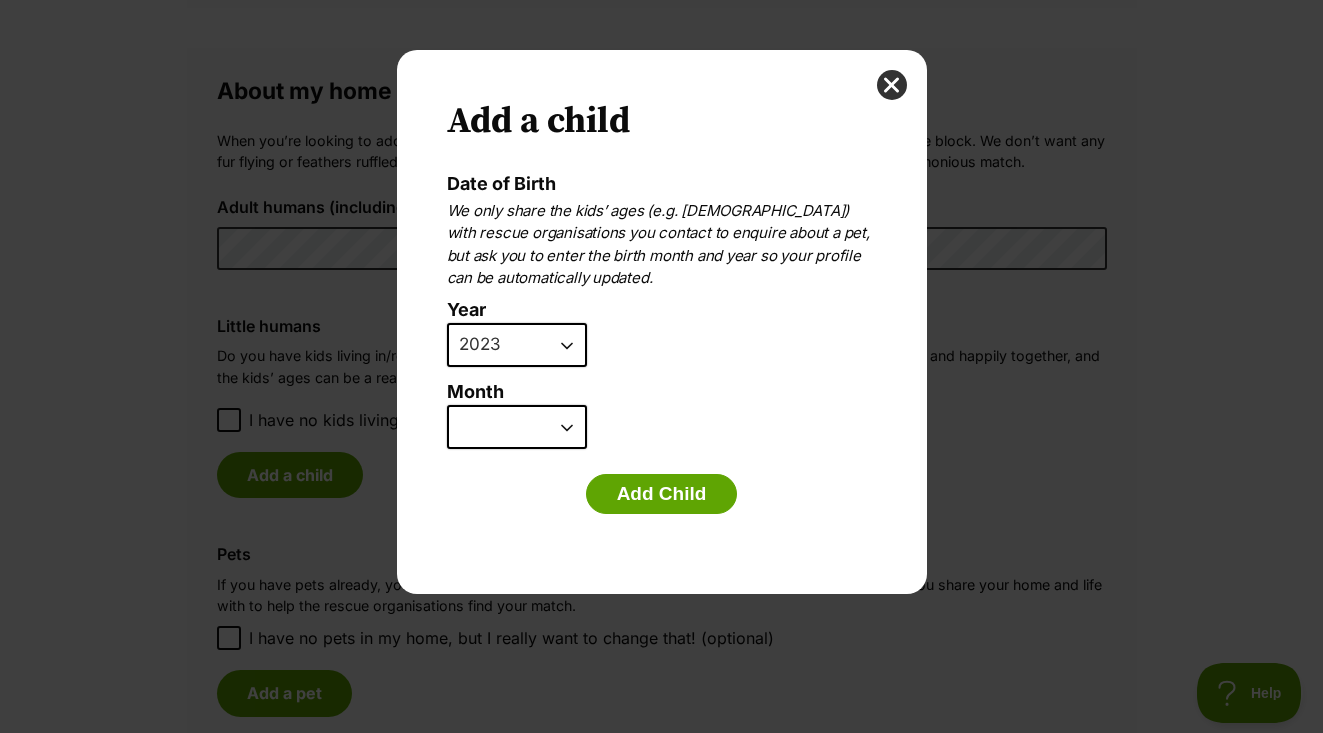 select on "9" 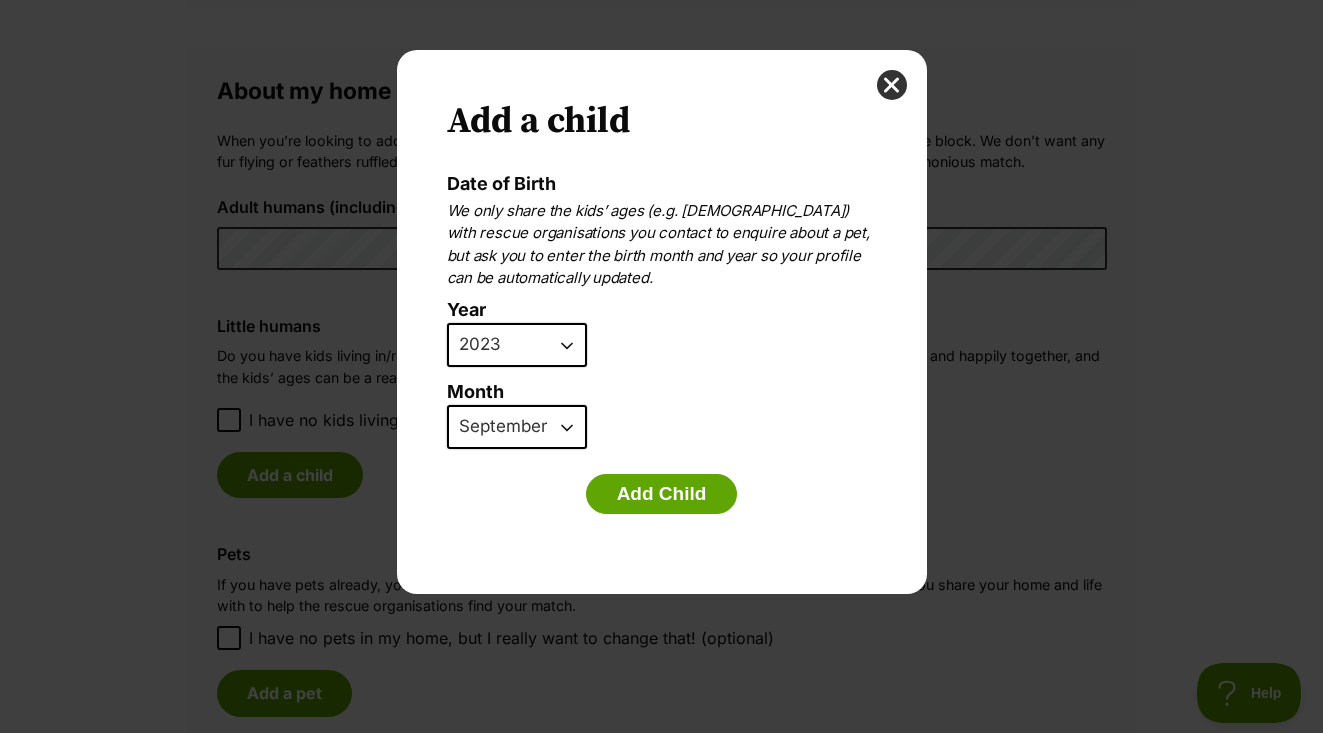 scroll, scrollTop: 0, scrollLeft: 0, axis: both 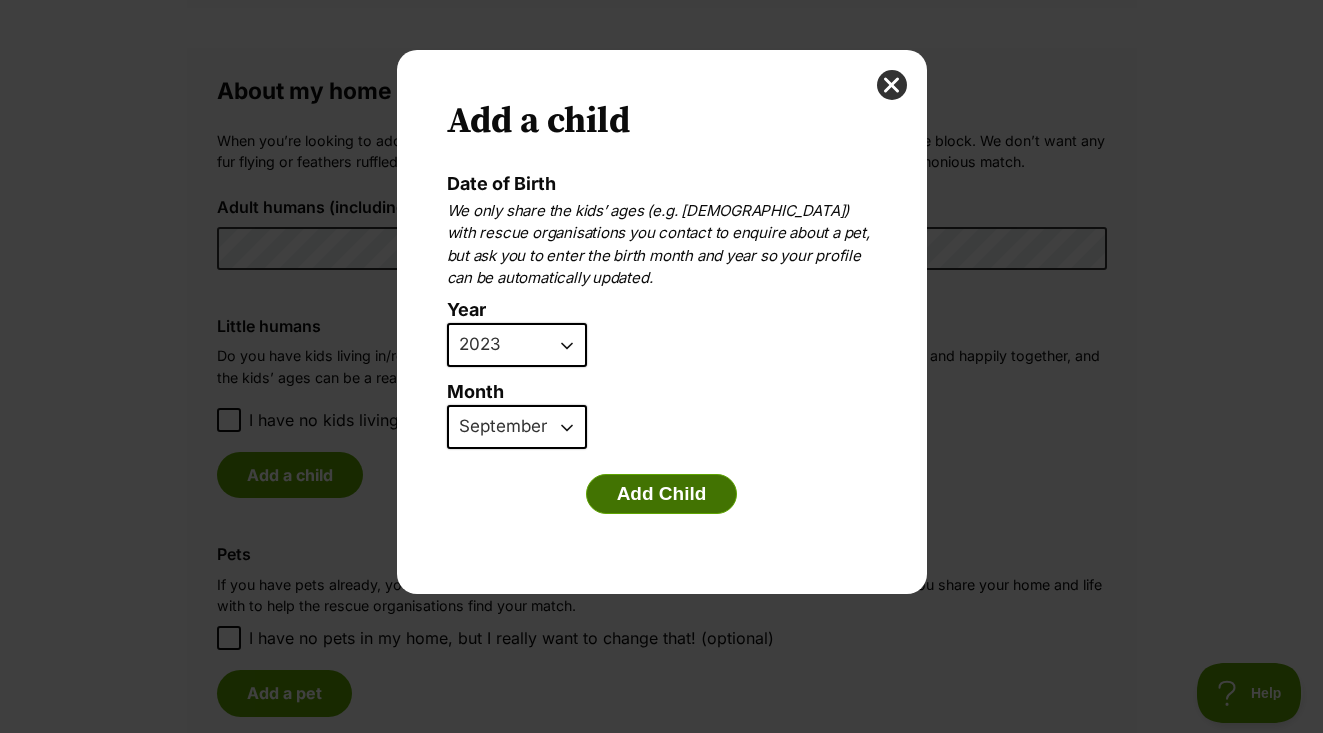 click on "Add Child" at bounding box center (662, 494) 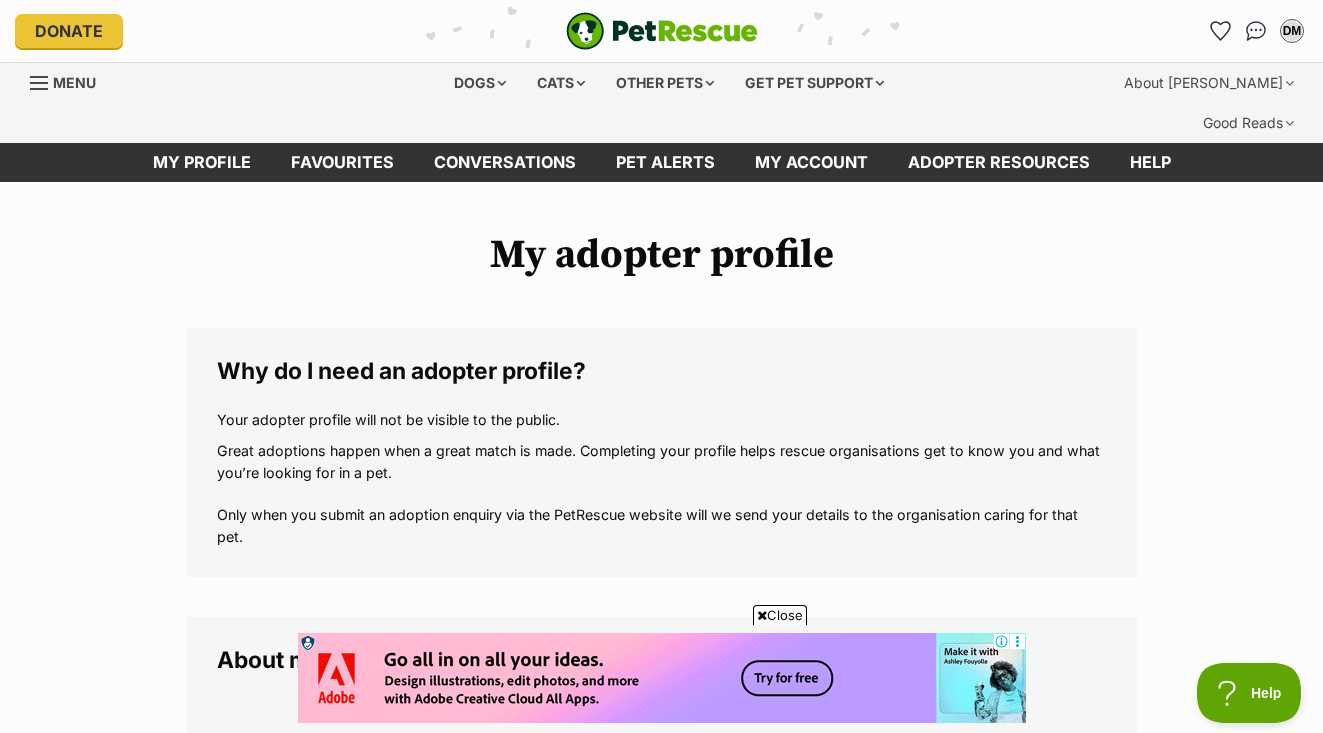 scroll, scrollTop: 1466, scrollLeft: 0, axis: vertical 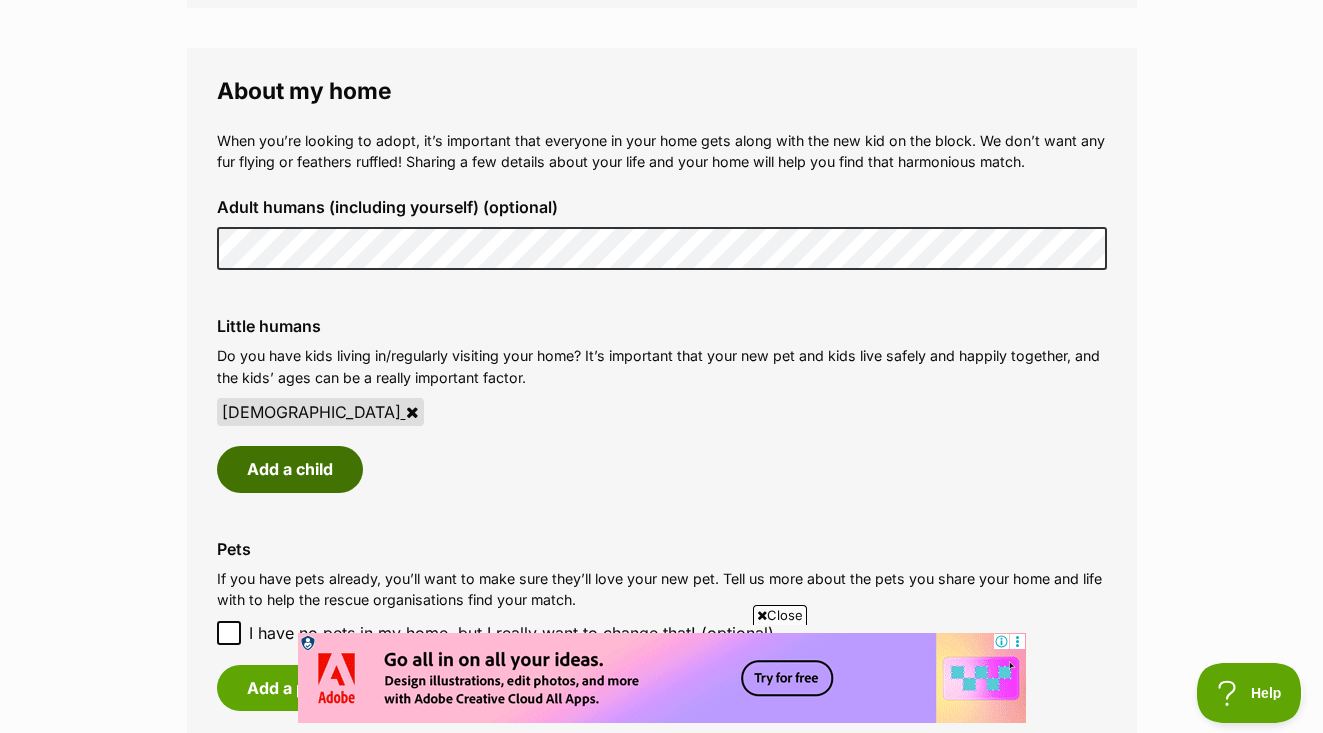 click on "Add a child" at bounding box center [290, 469] 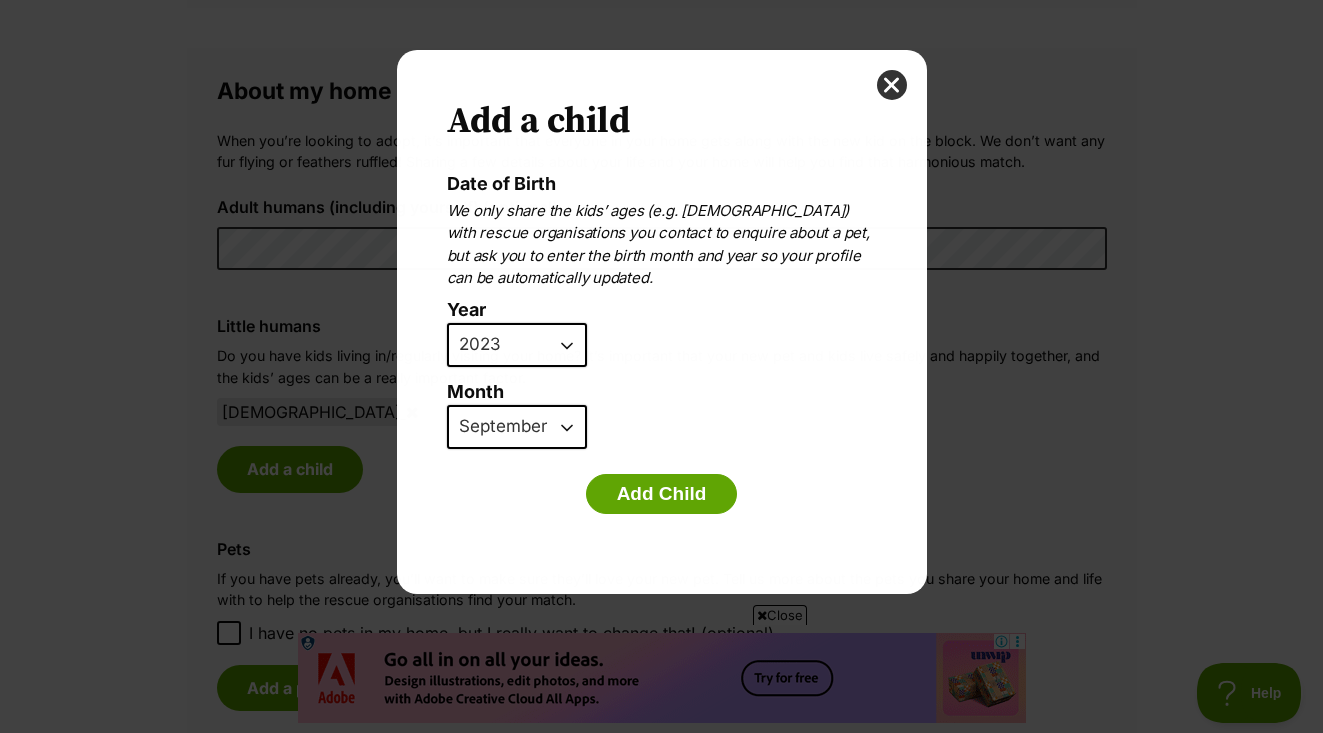 scroll, scrollTop: 0, scrollLeft: 0, axis: both 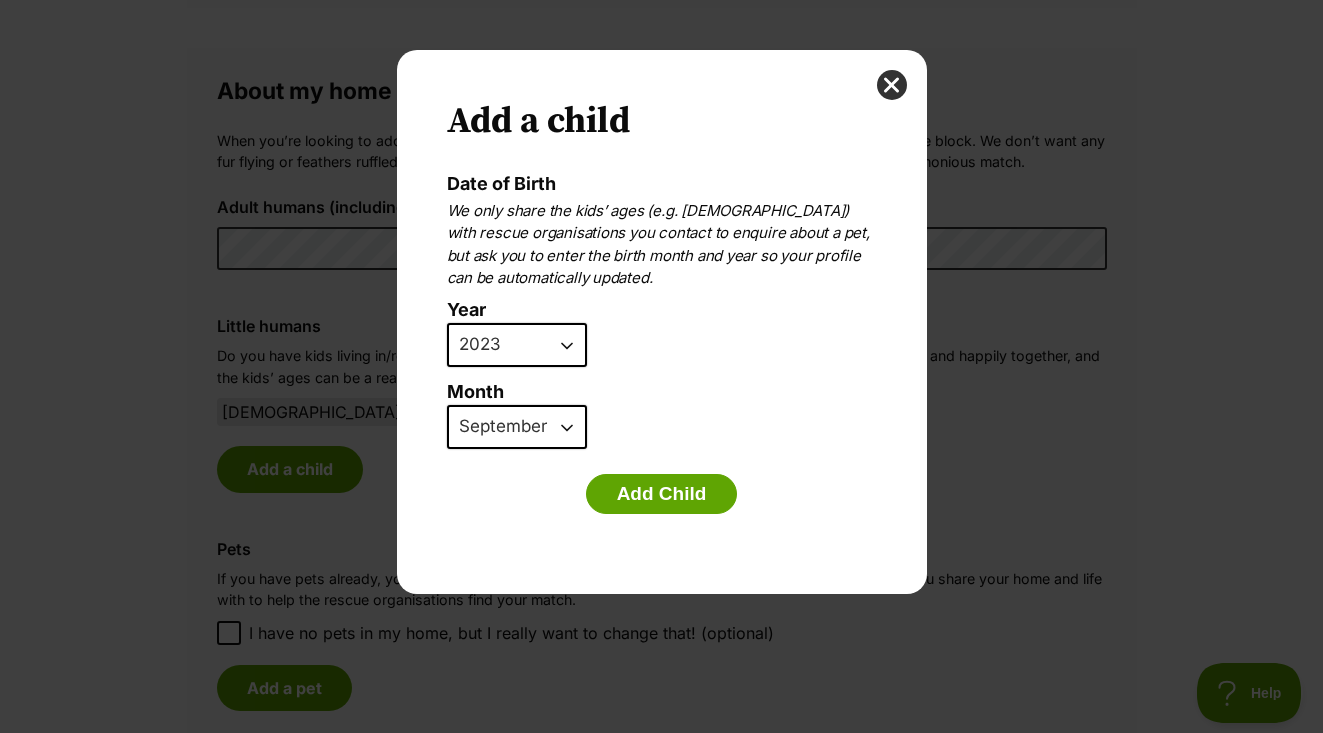 select on "2022" 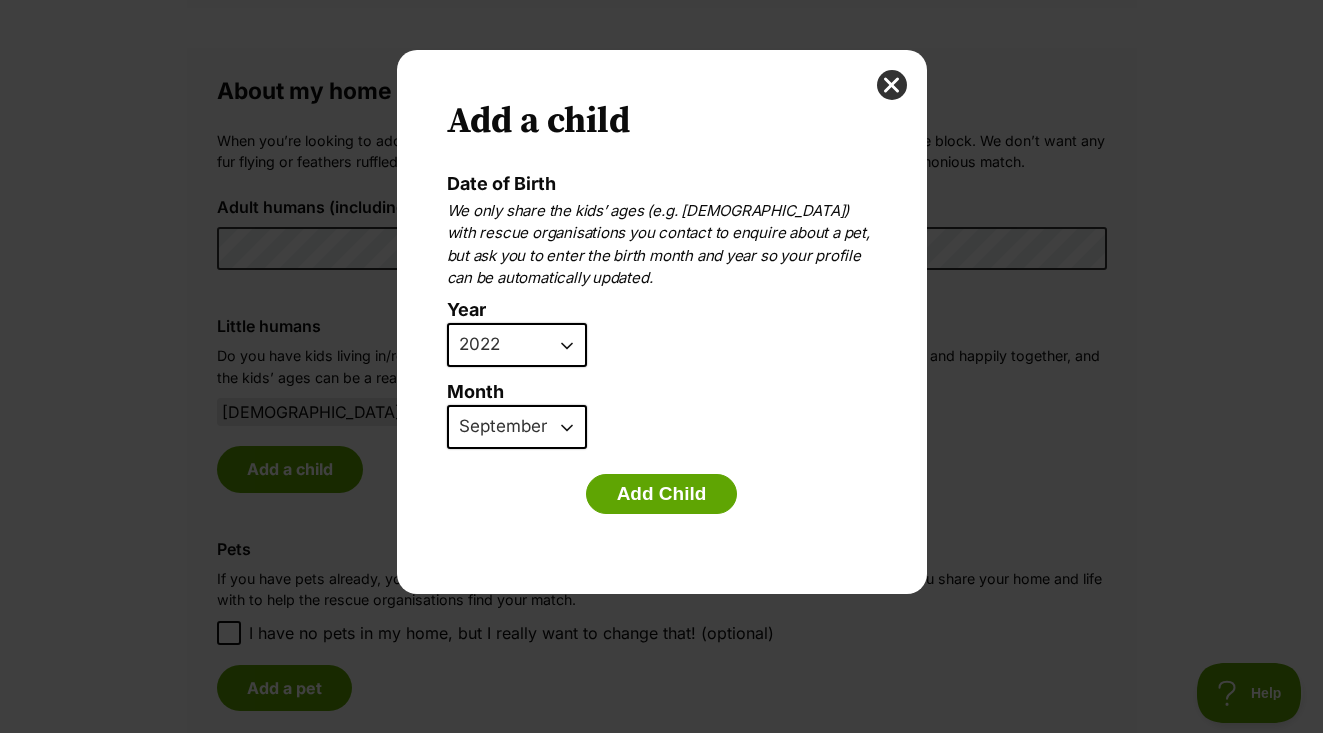 select on "4" 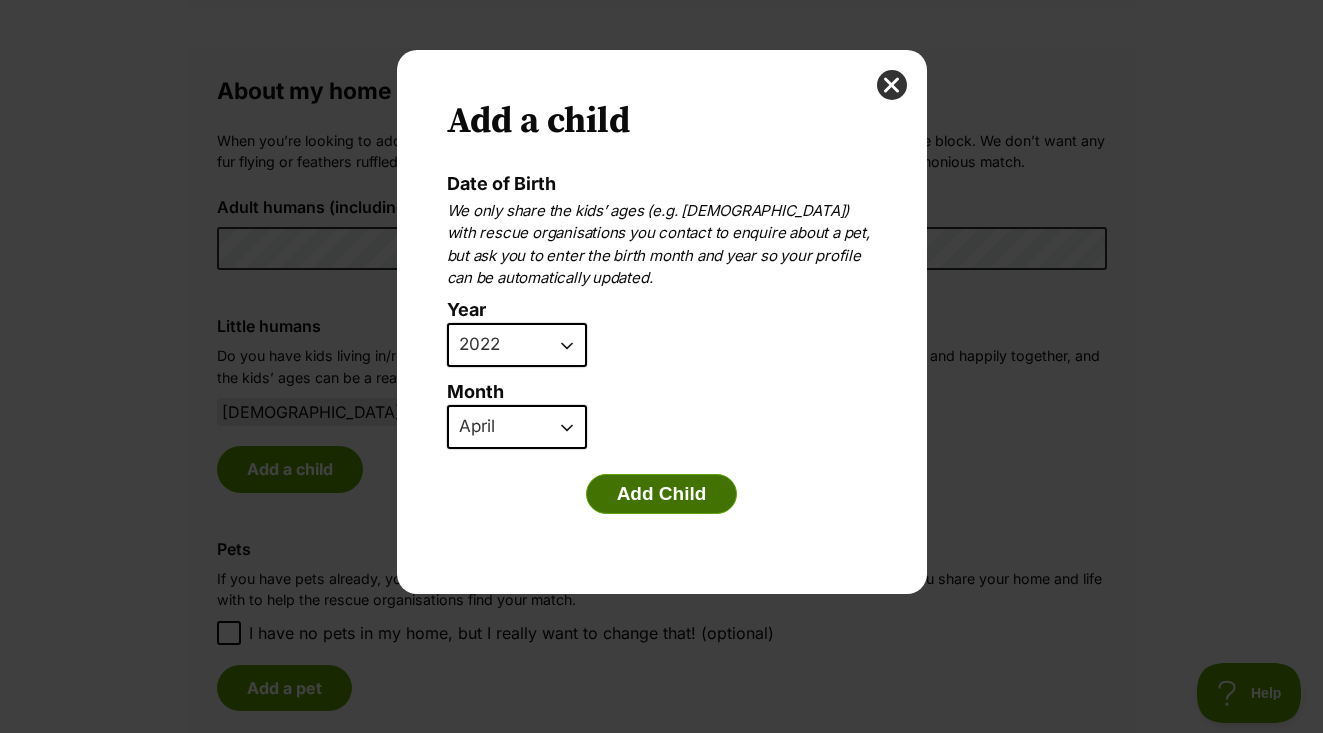 click on "Add Child" at bounding box center (662, 494) 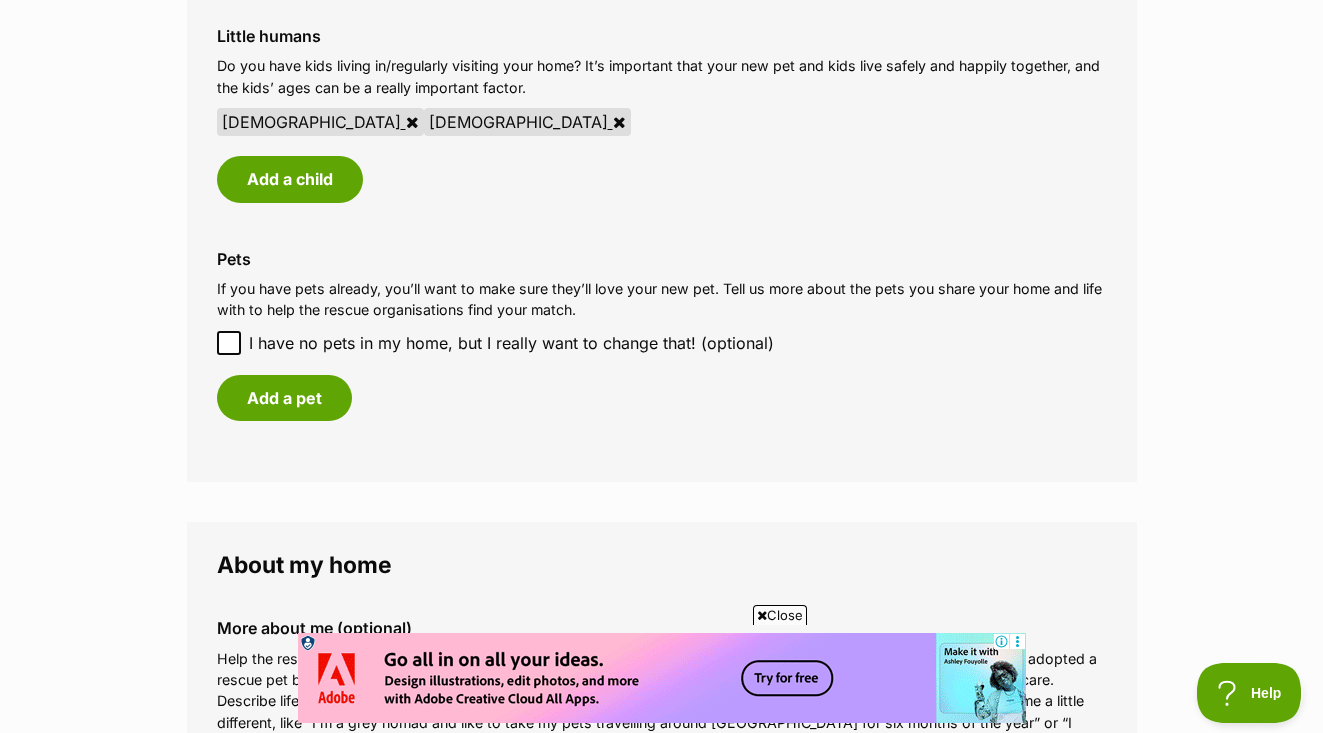 scroll, scrollTop: 1765, scrollLeft: 0, axis: vertical 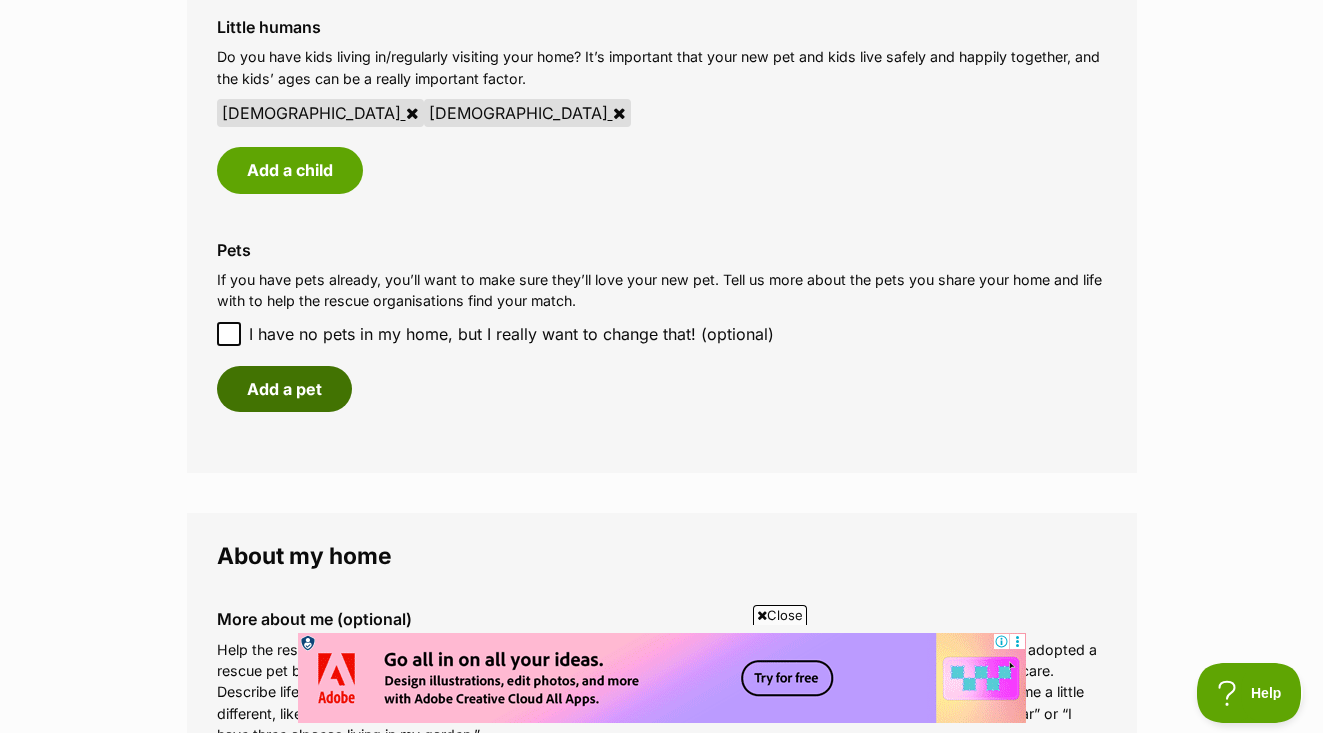 click on "Add a pet" at bounding box center (284, 389) 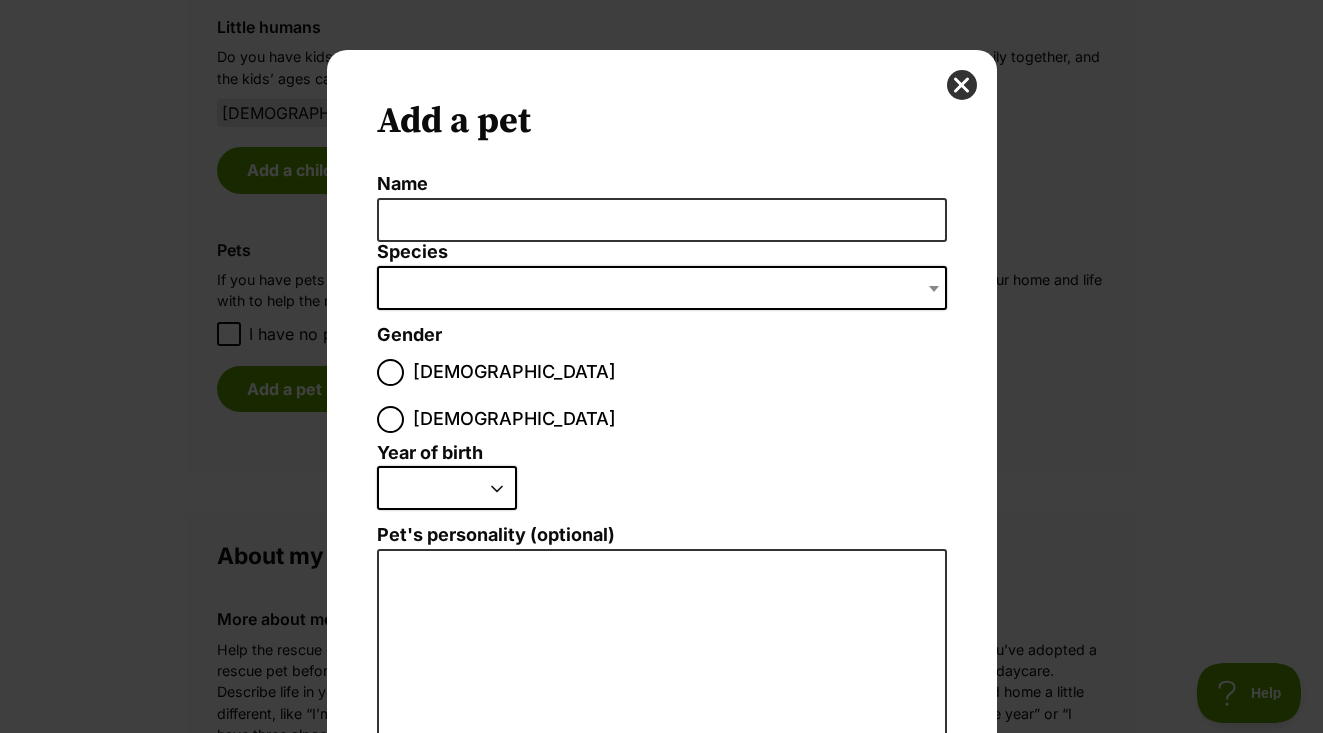 scroll, scrollTop: 0, scrollLeft: 0, axis: both 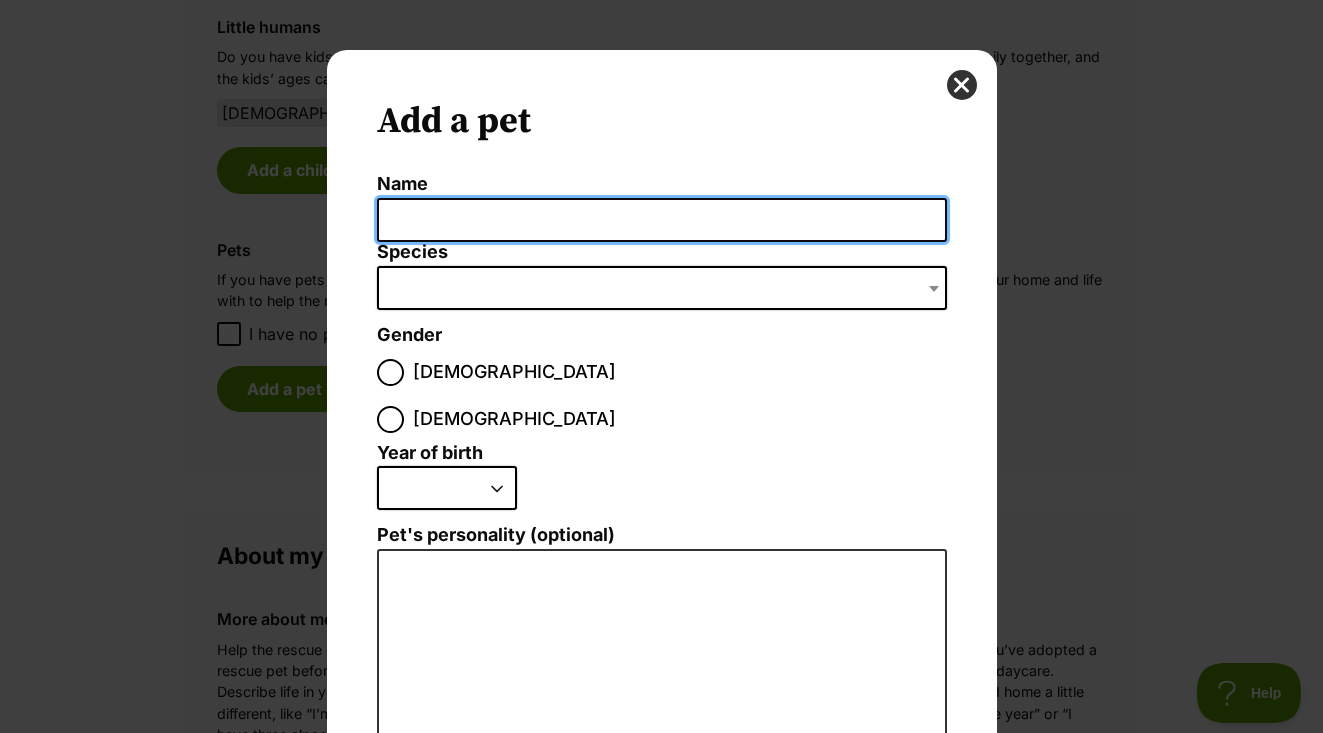 click on "Name" at bounding box center [662, 220] 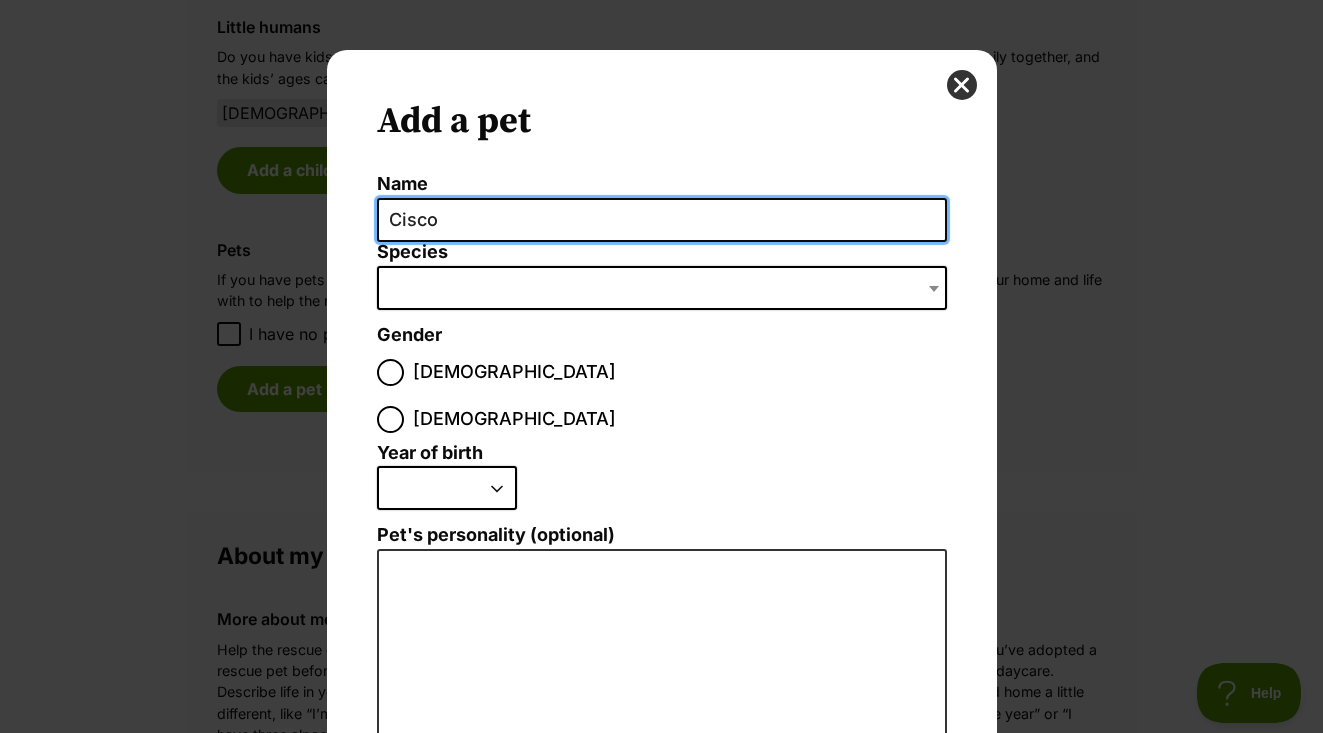 type on "Cisco" 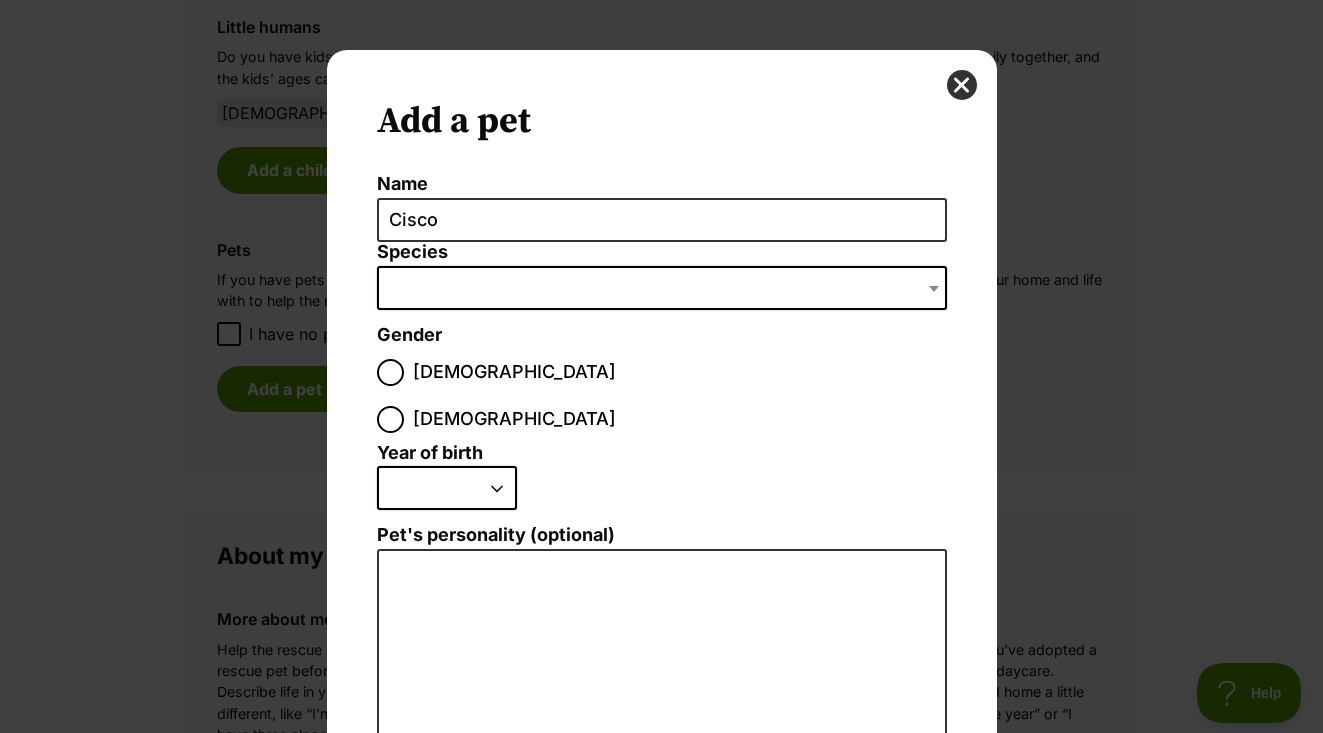 click at bounding box center [662, 288] 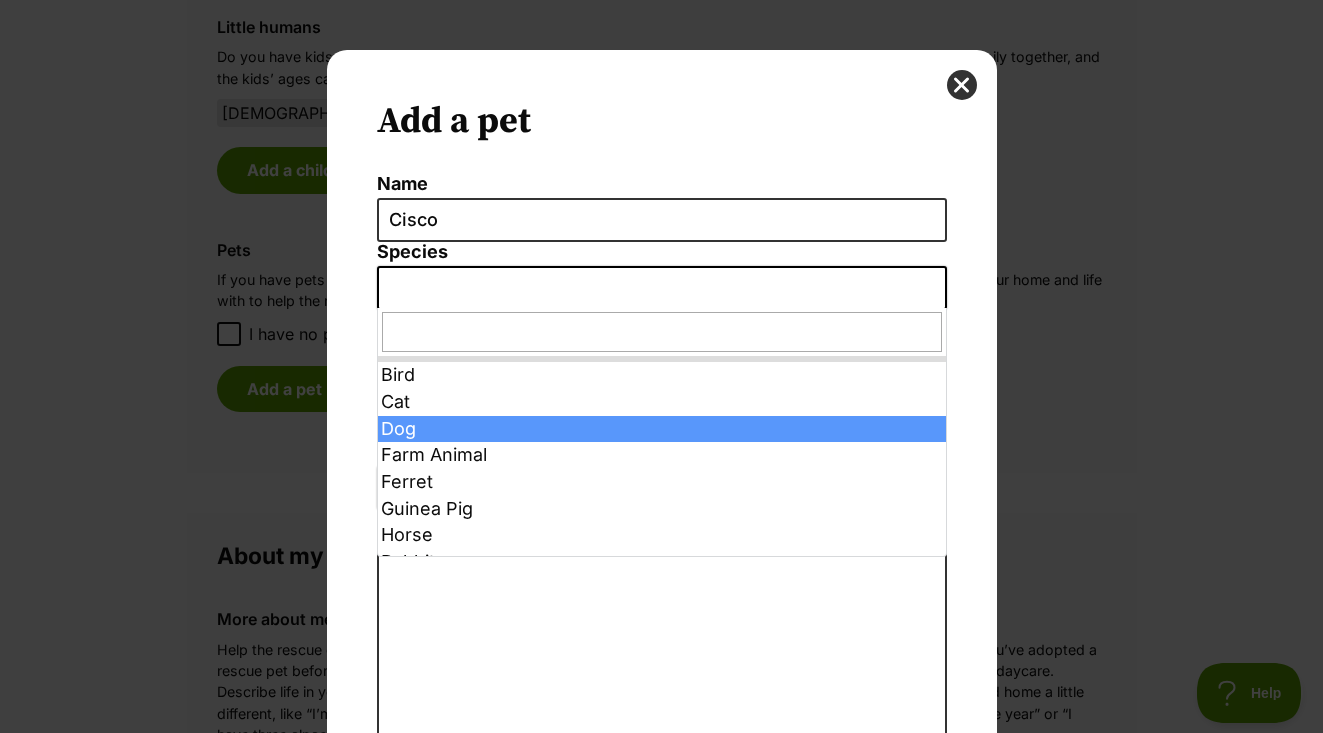 select on "1" 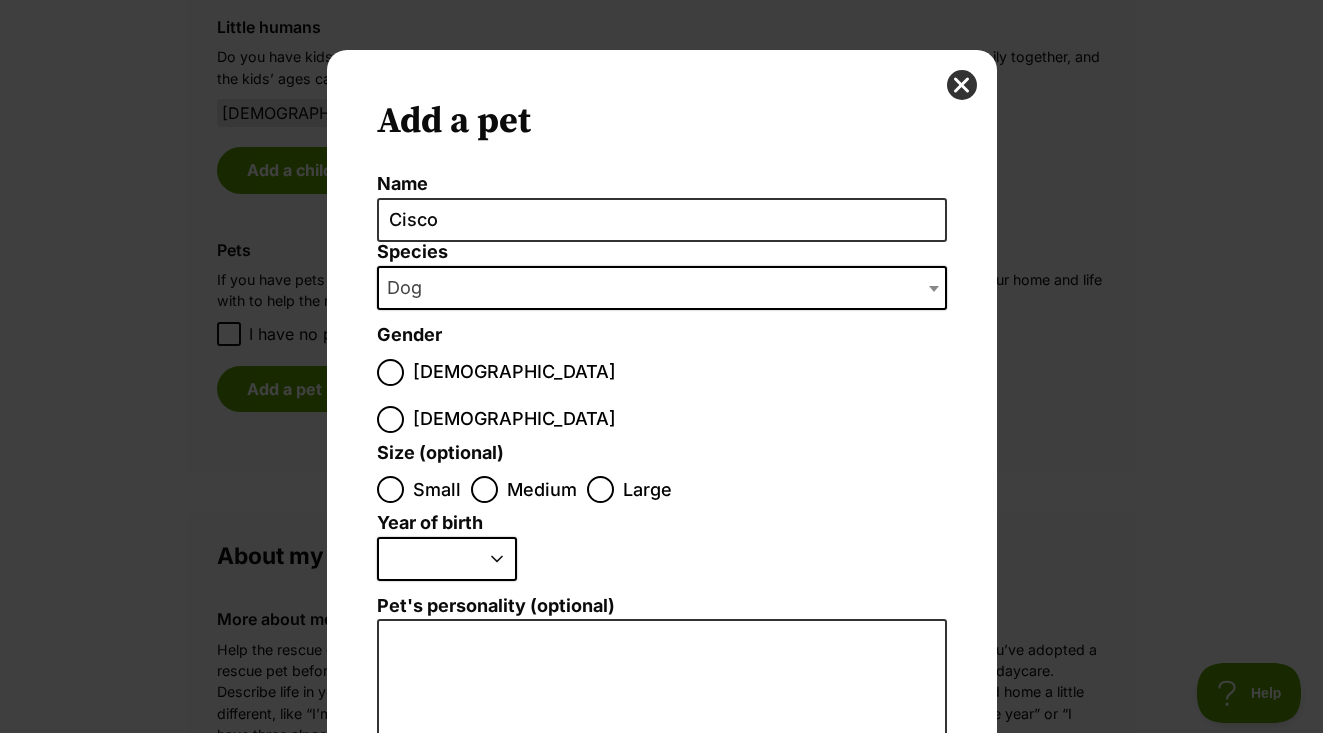 click on "Male" at bounding box center (390, 372) 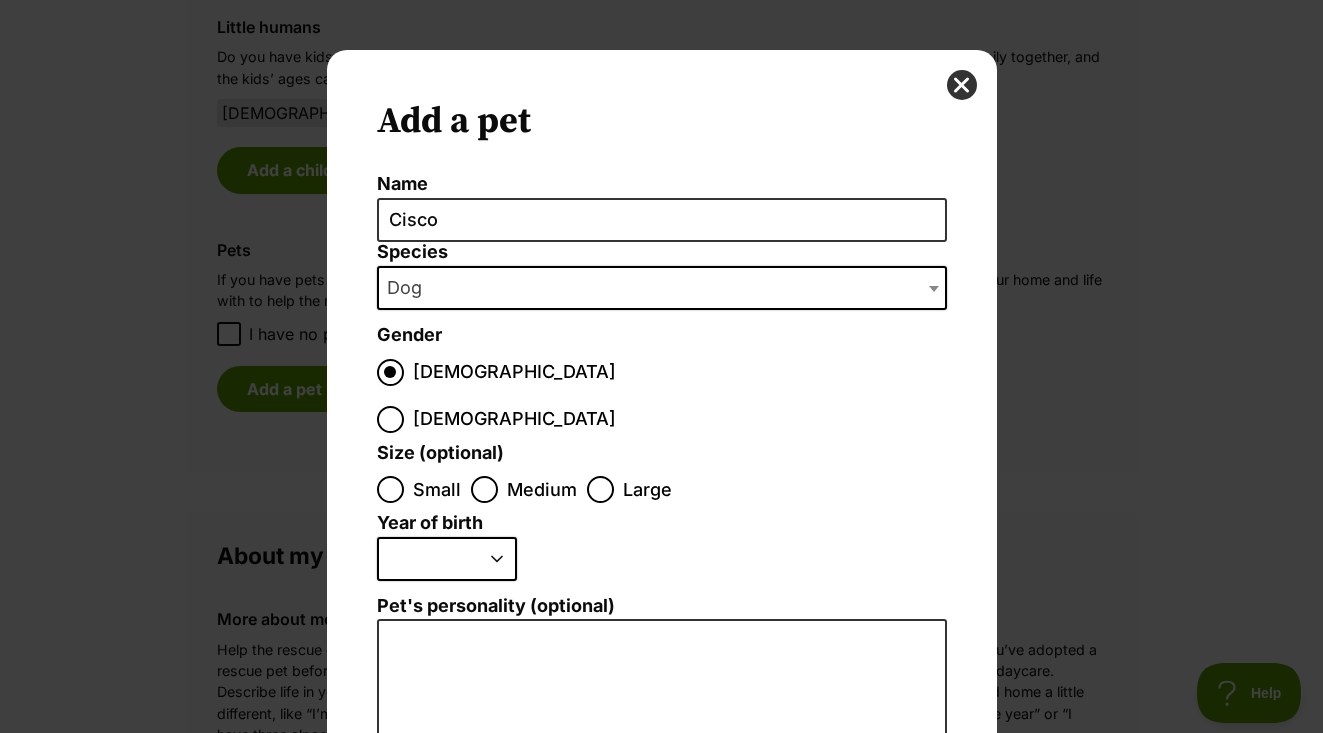click on "Small" at bounding box center (390, 489) 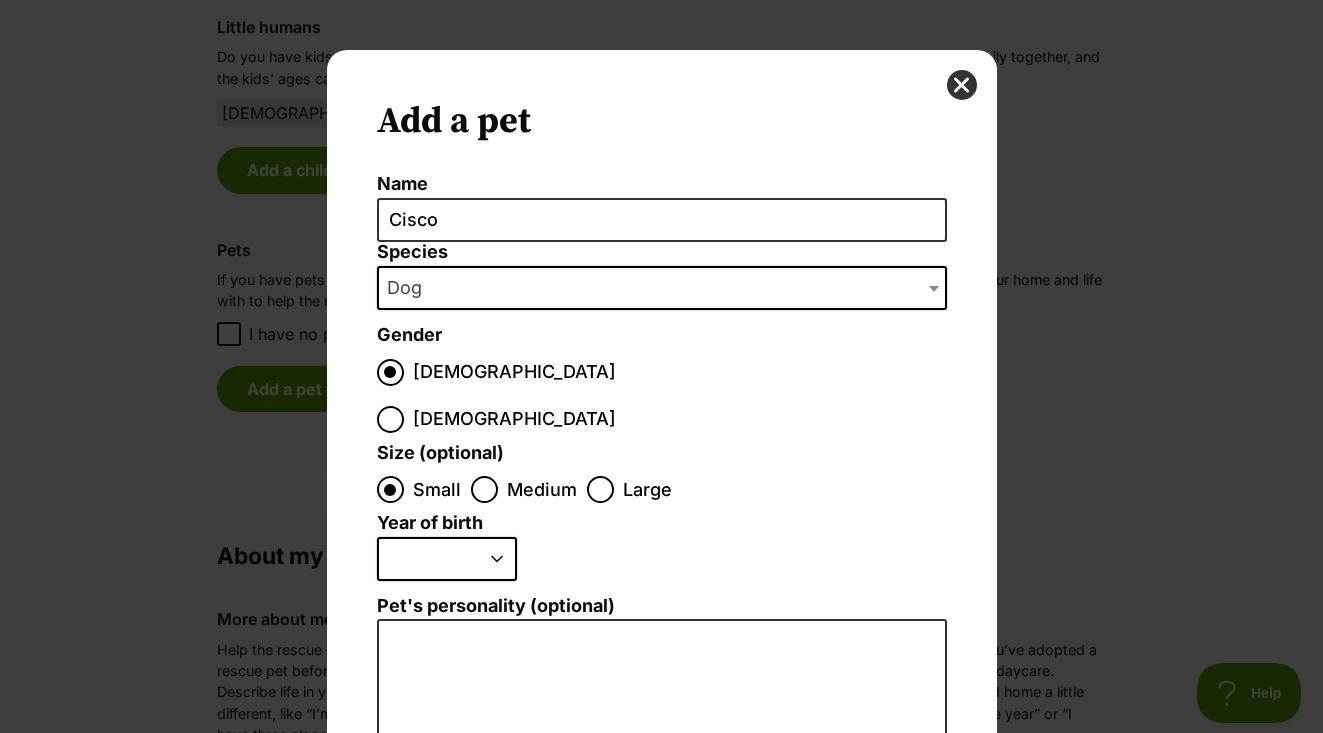 scroll, scrollTop: 0, scrollLeft: 0, axis: both 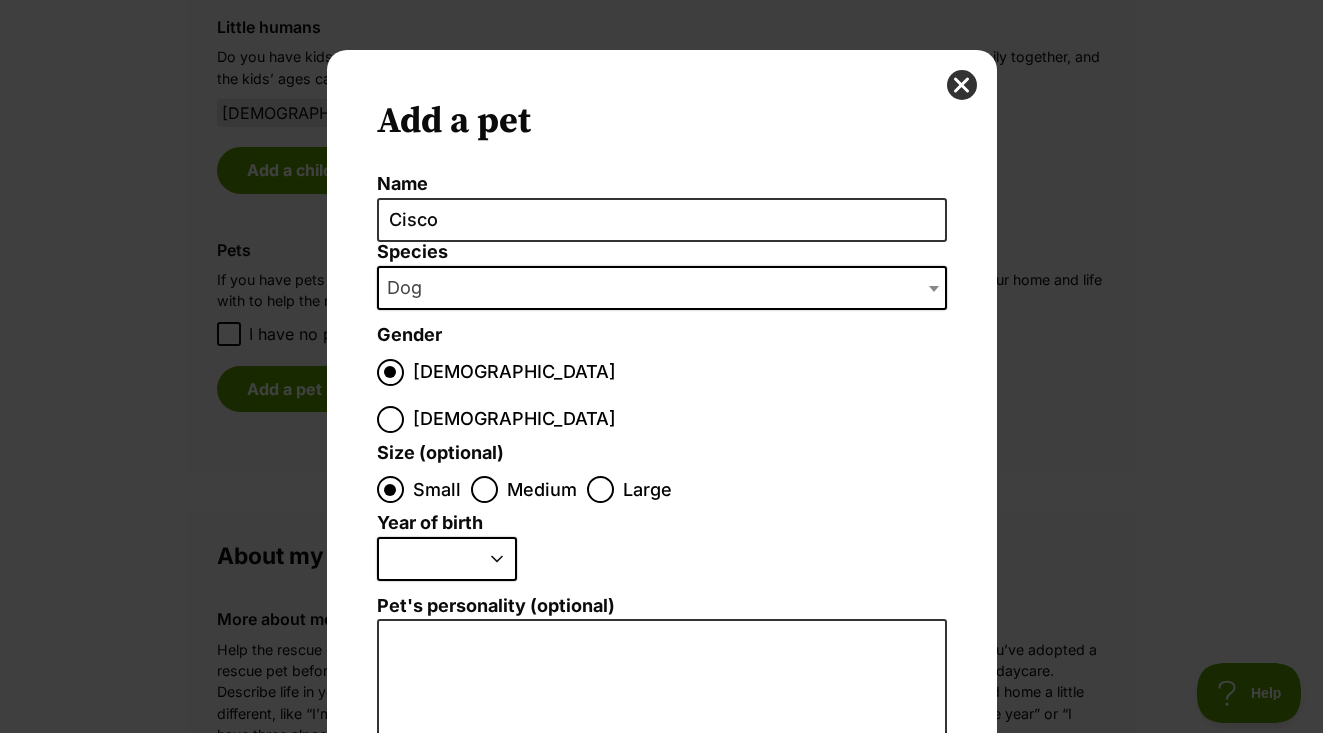 select on "2018" 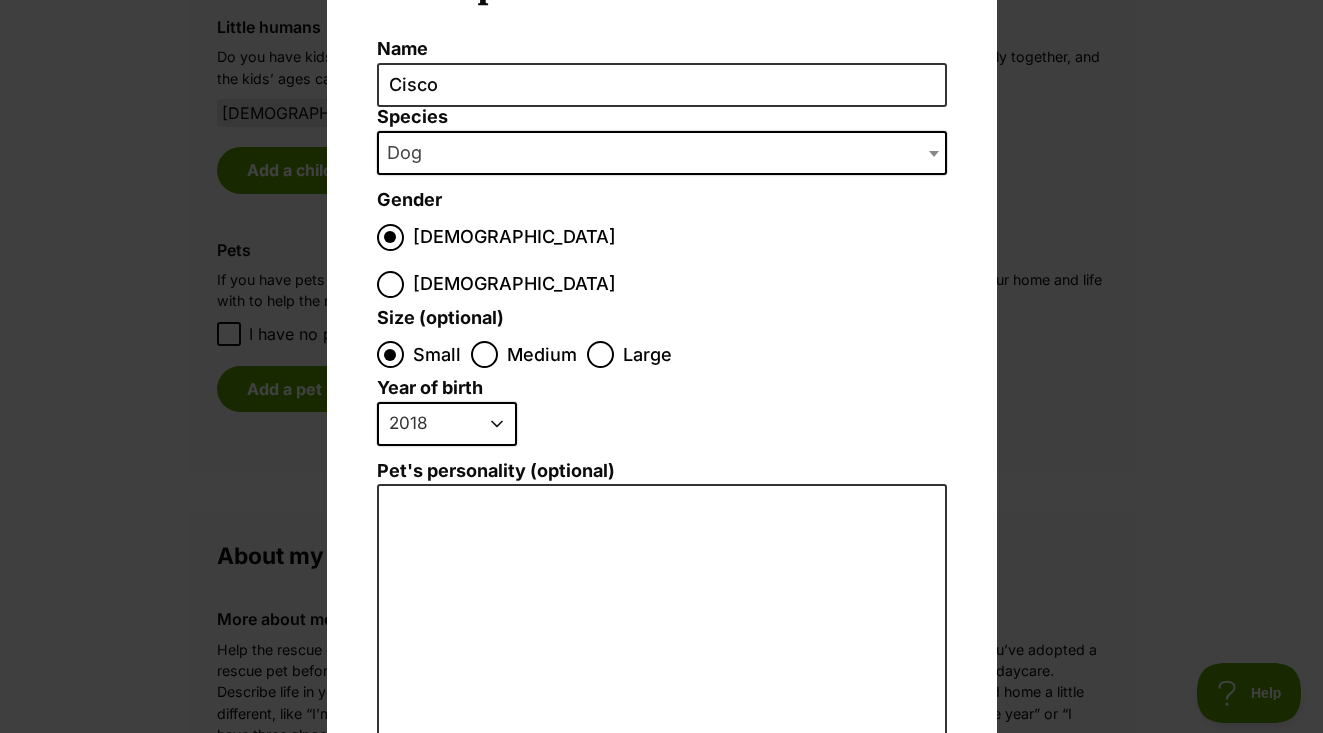 scroll, scrollTop: 0, scrollLeft: 0, axis: both 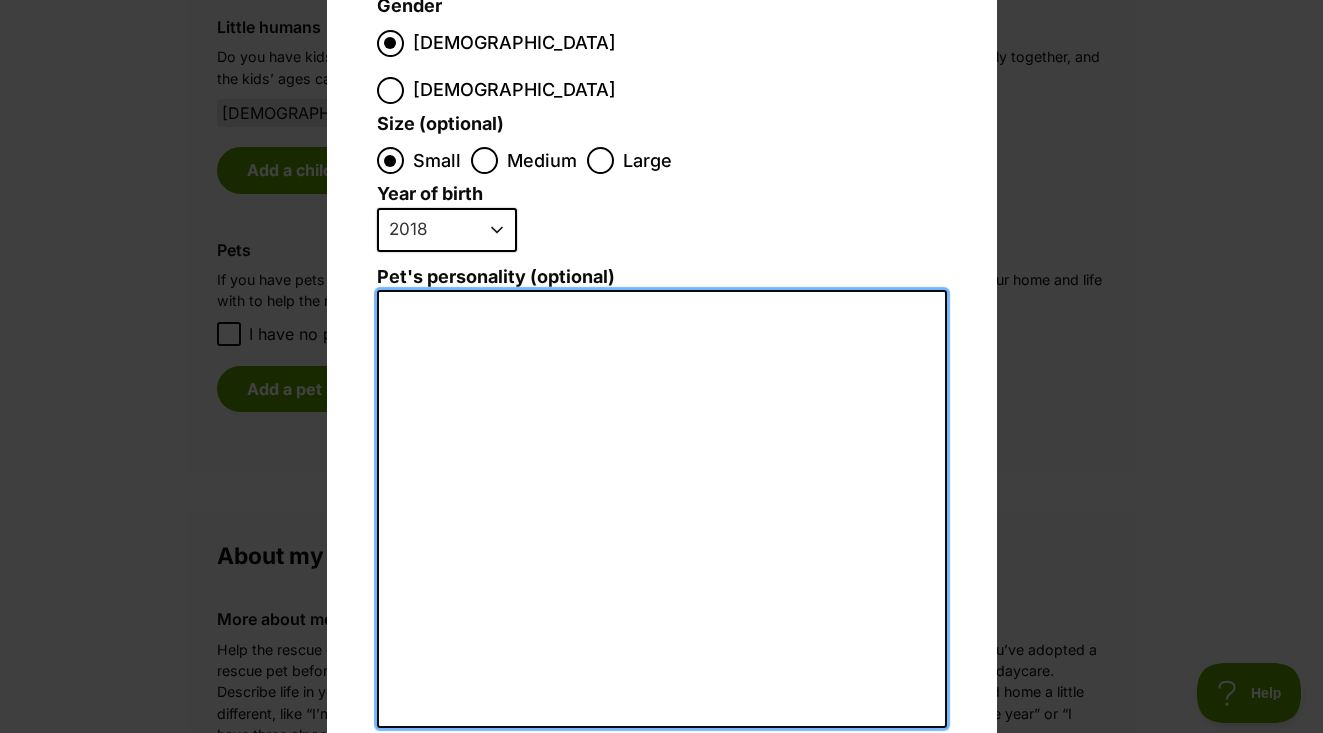 click on "Pet's personality (optional)" at bounding box center (662, 509) 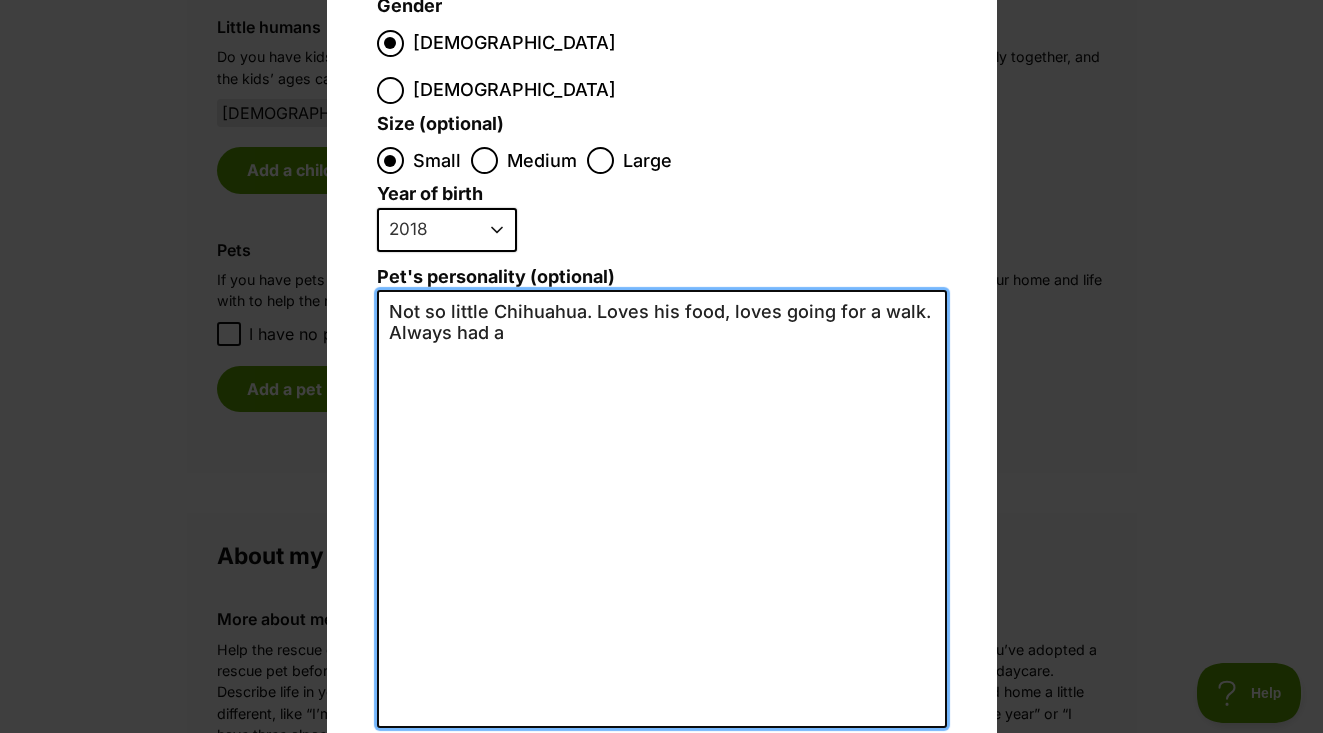 scroll, scrollTop: 0, scrollLeft: 0, axis: both 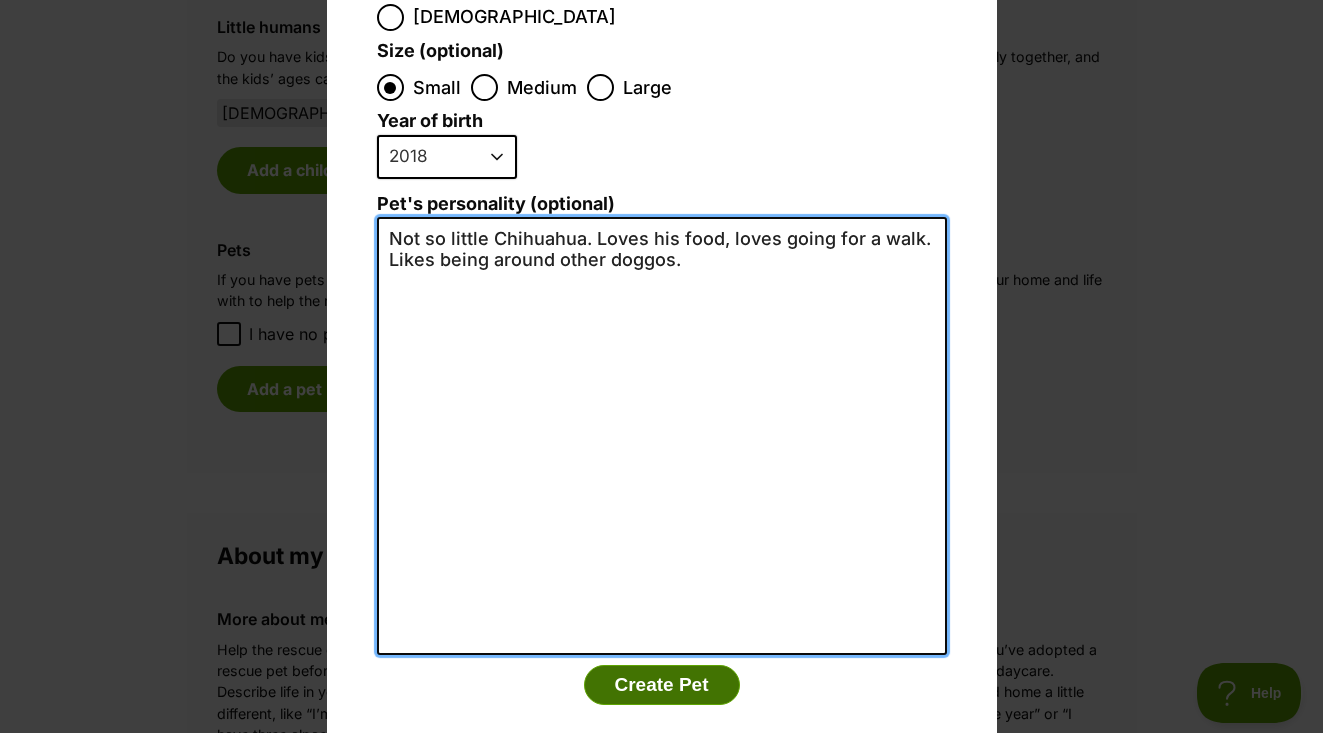 type on "Not so little Chihuahua. Loves his food, loves going for a walk.
Likes being around other doggos." 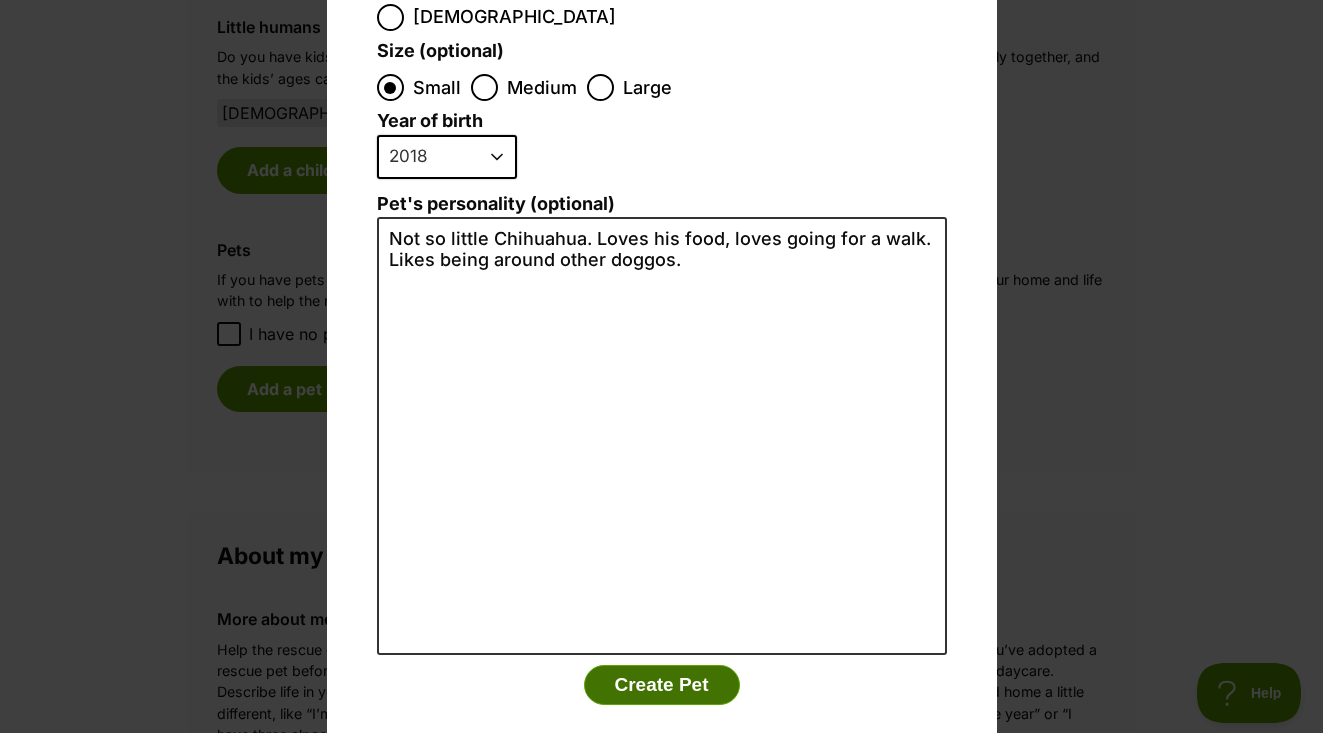 click on "Create Pet" at bounding box center (662, 685) 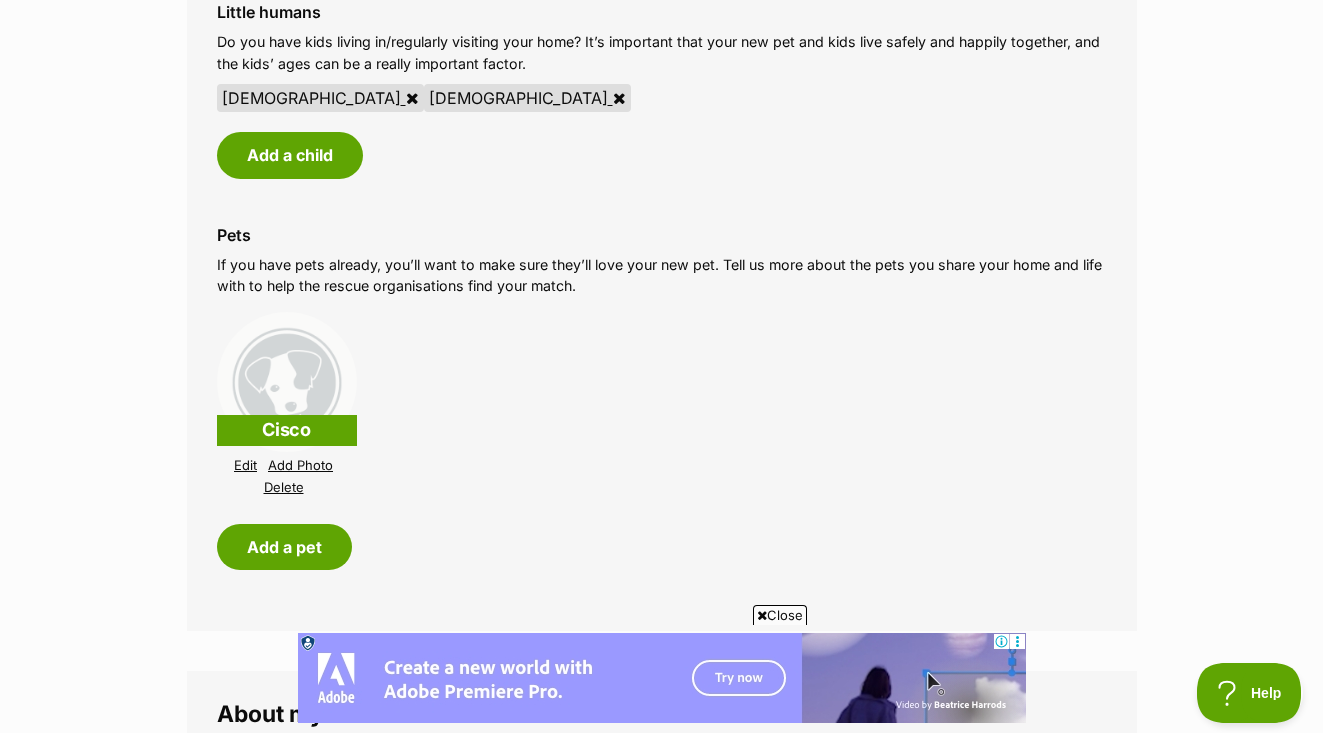 scroll, scrollTop: 1784, scrollLeft: 0, axis: vertical 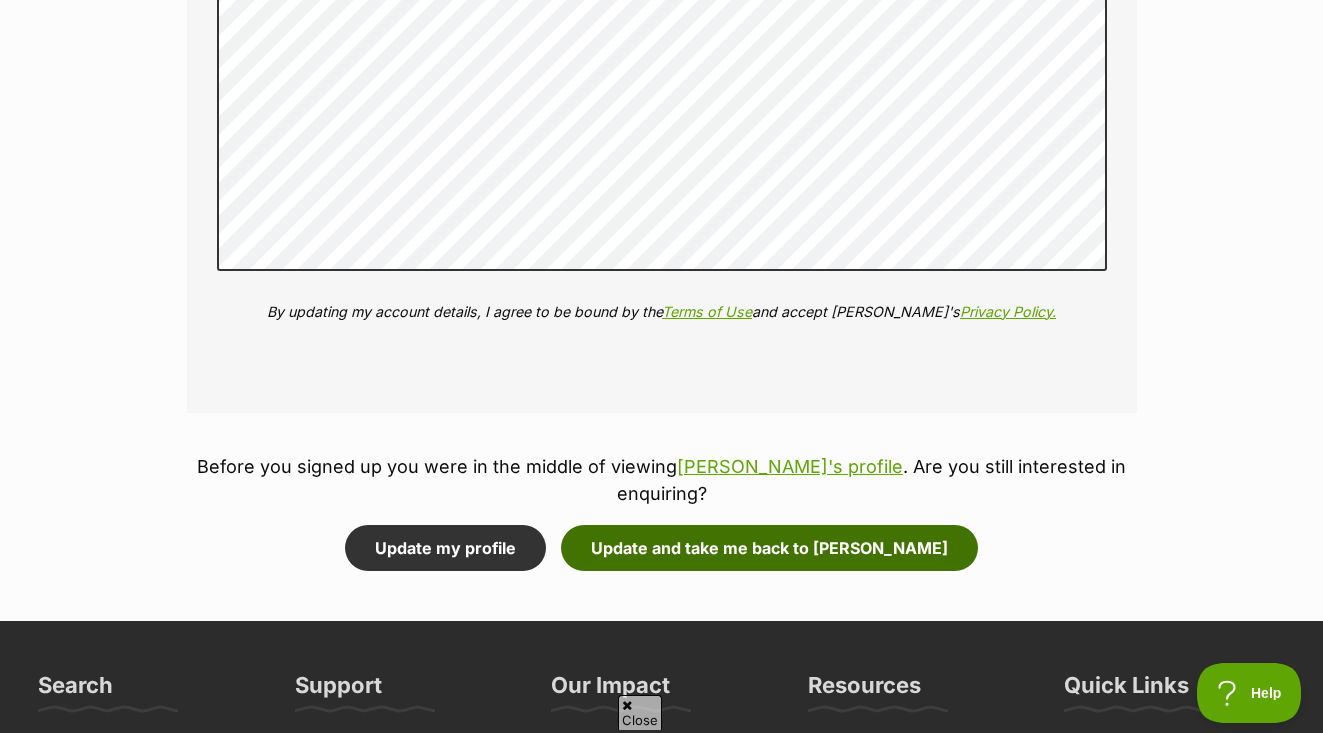 click on "Update and take me back to Sammy" at bounding box center (769, 548) 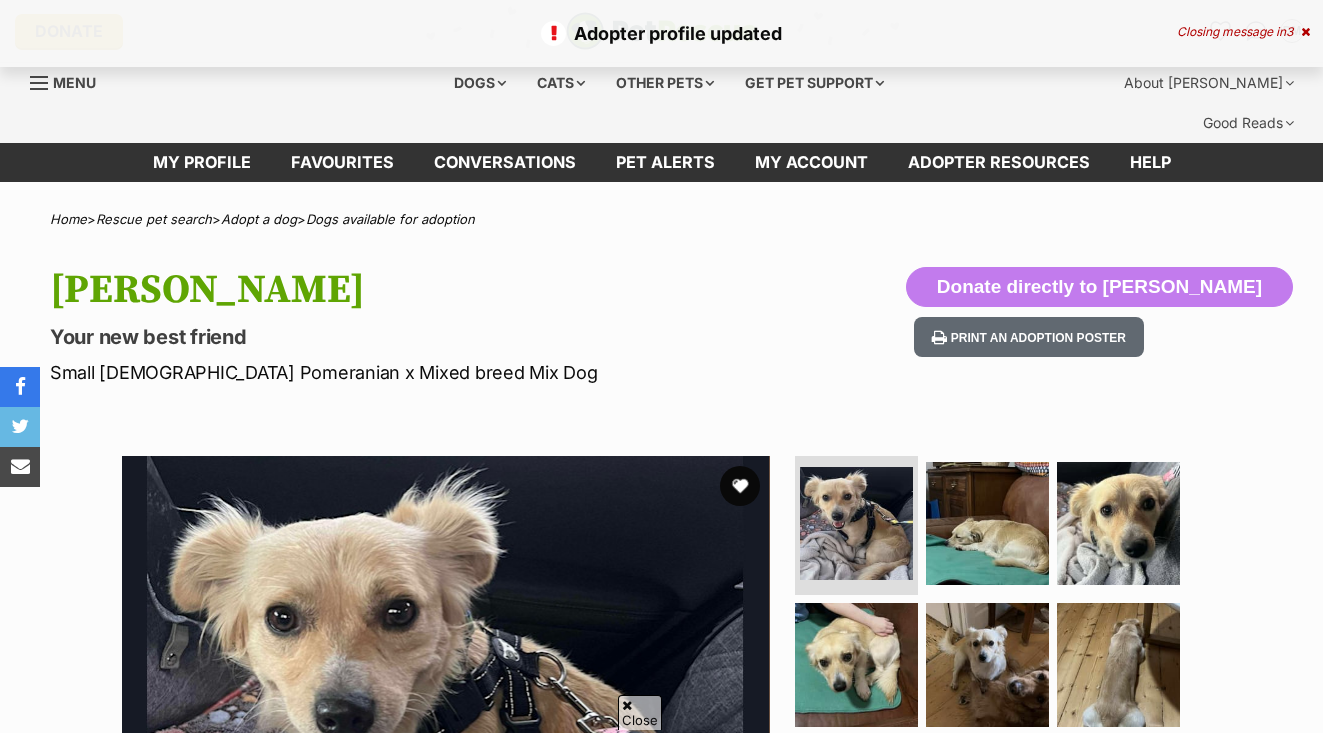 scroll, scrollTop: 1037, scrollLeft: 0, axis: vertical 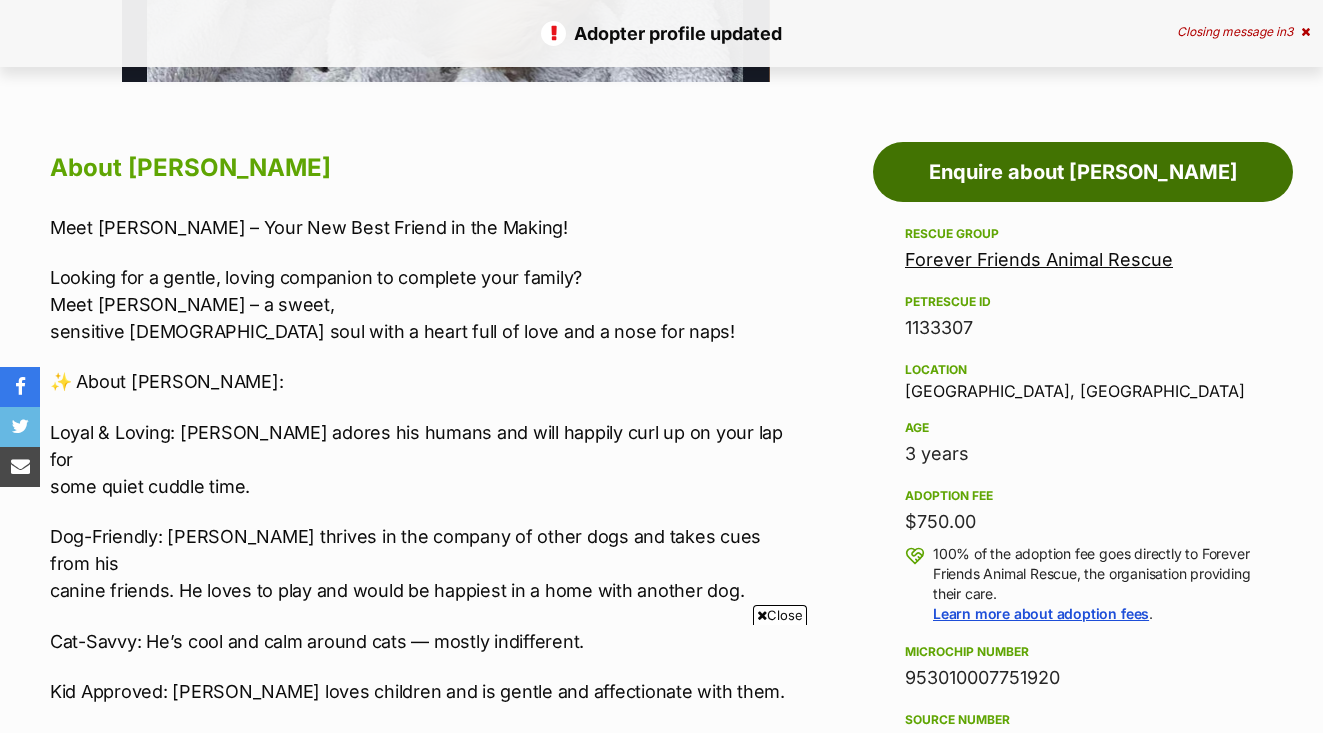 click on "Enquire about Sammy" at bounding box center (1083, 172) 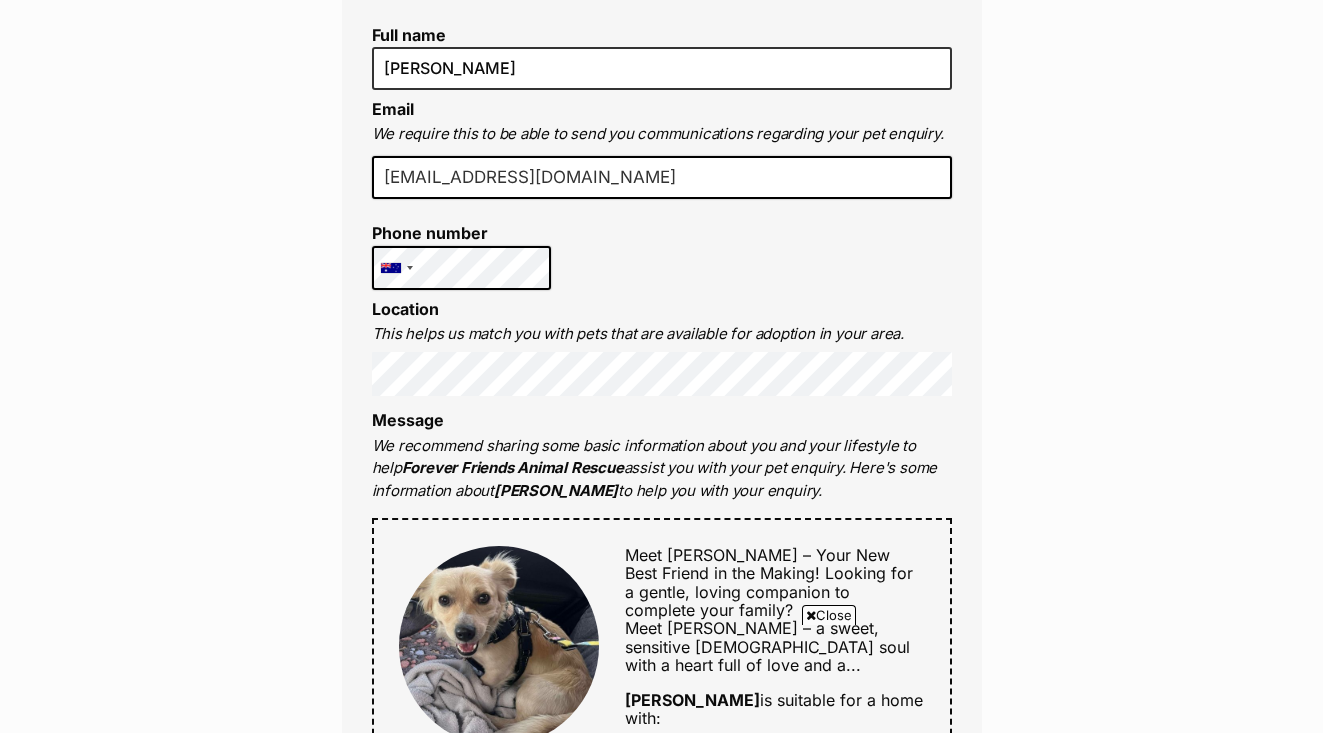 scroll, scrollTop: 701, scrollLeft: 0, axis: vertical 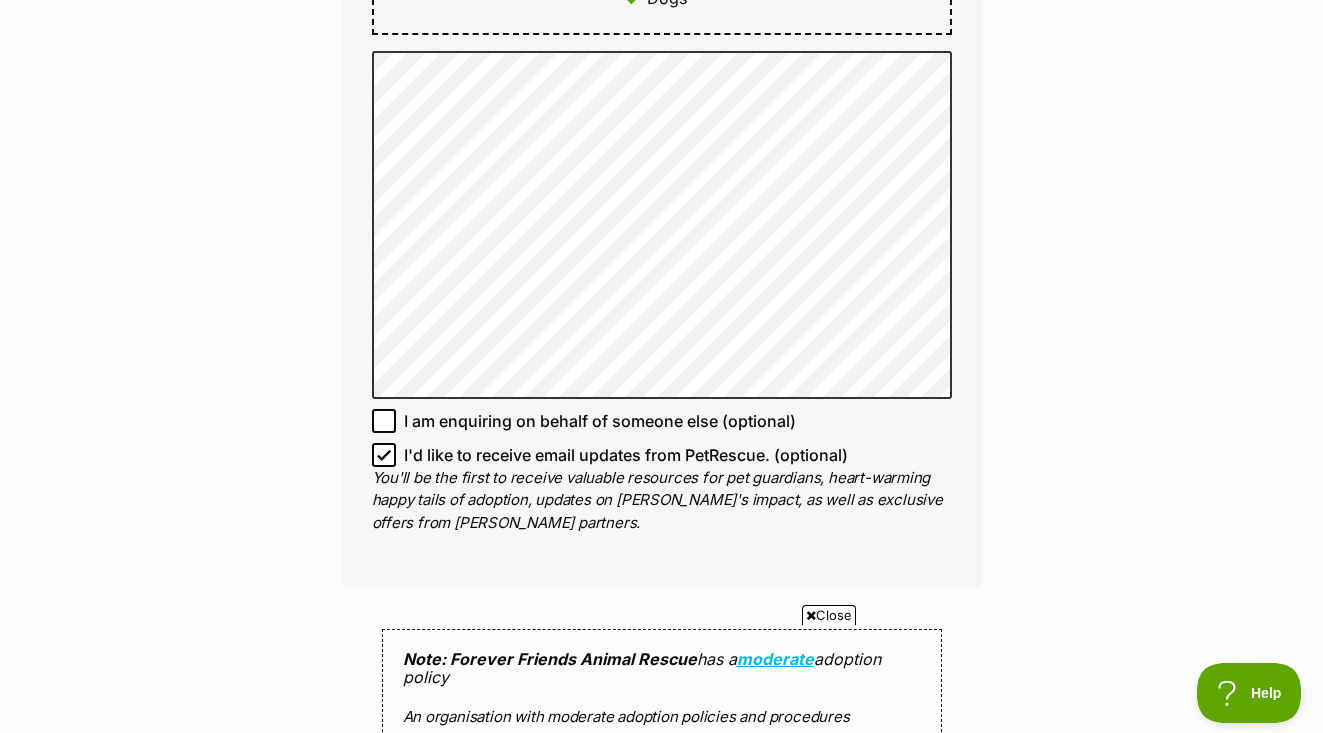 click 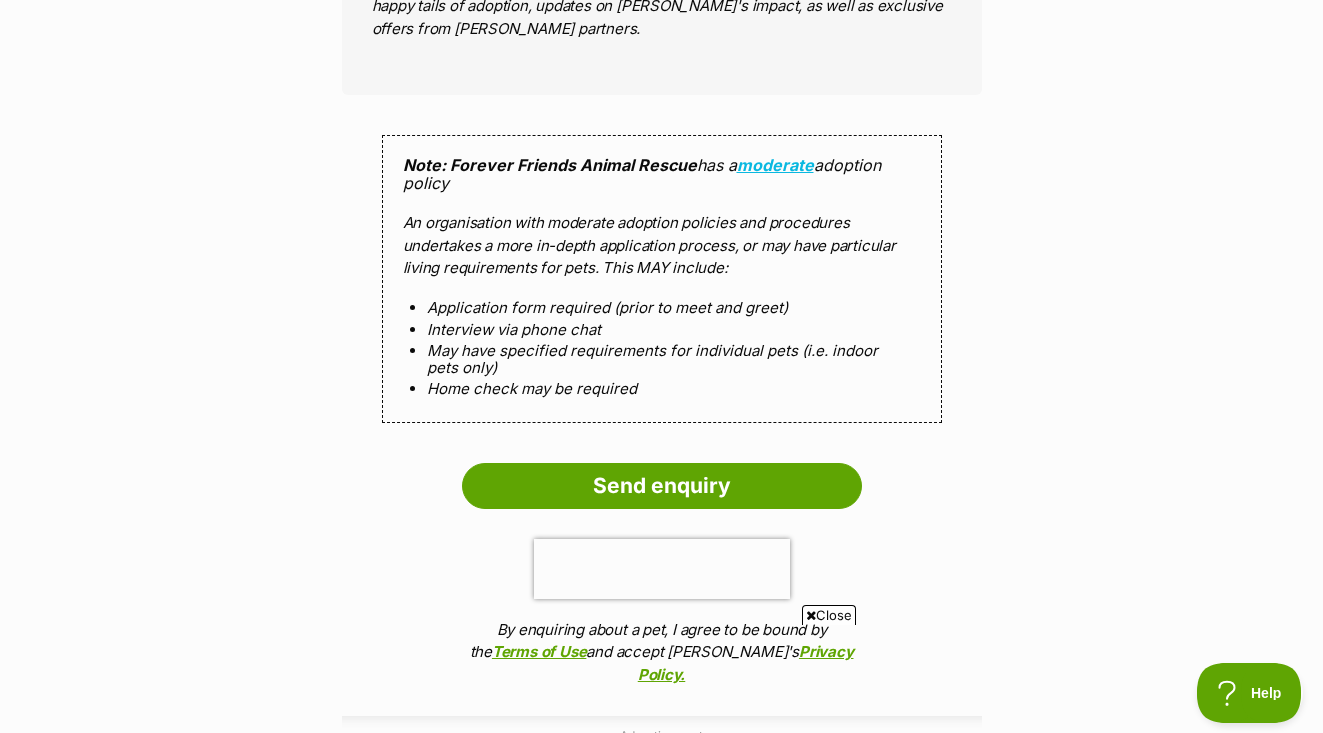 scroll, scrollTop: 1838, scrollLeft: 0, axis: vertical 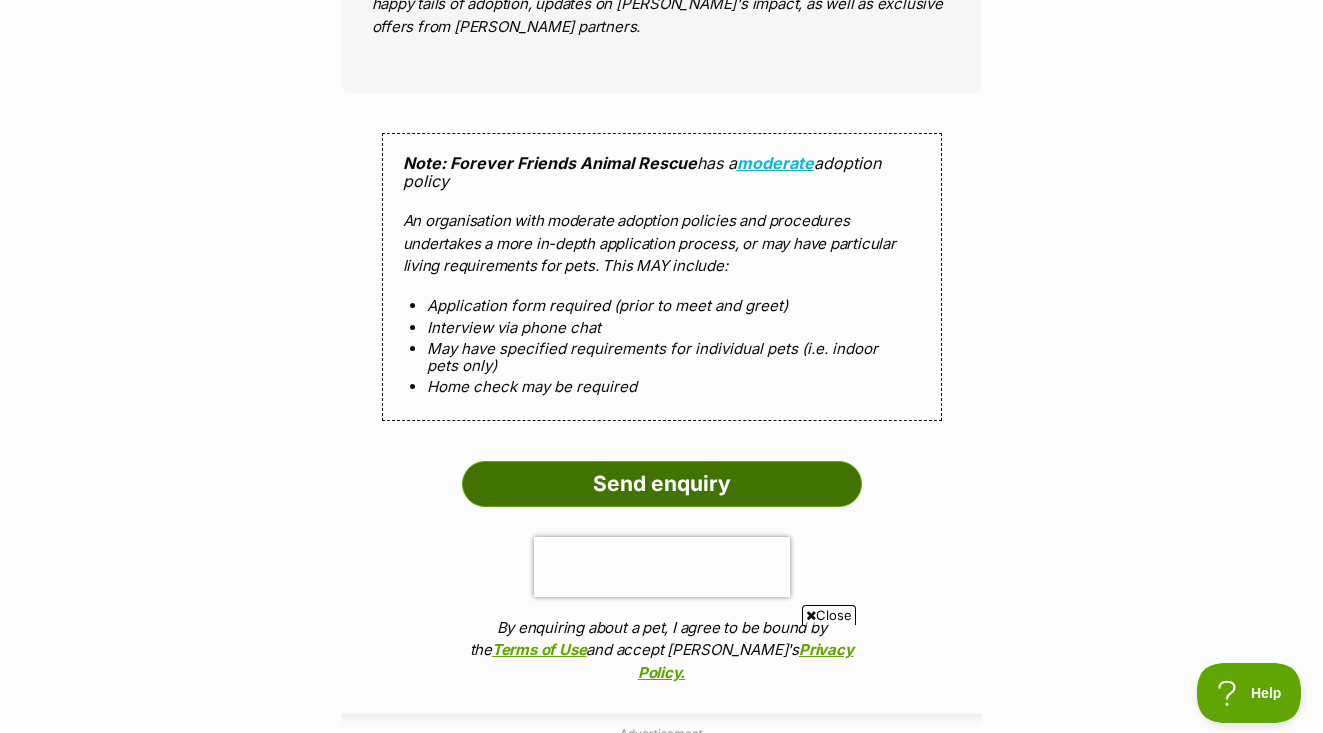 click on "Send enquiry" at bounding box center [662, 484] 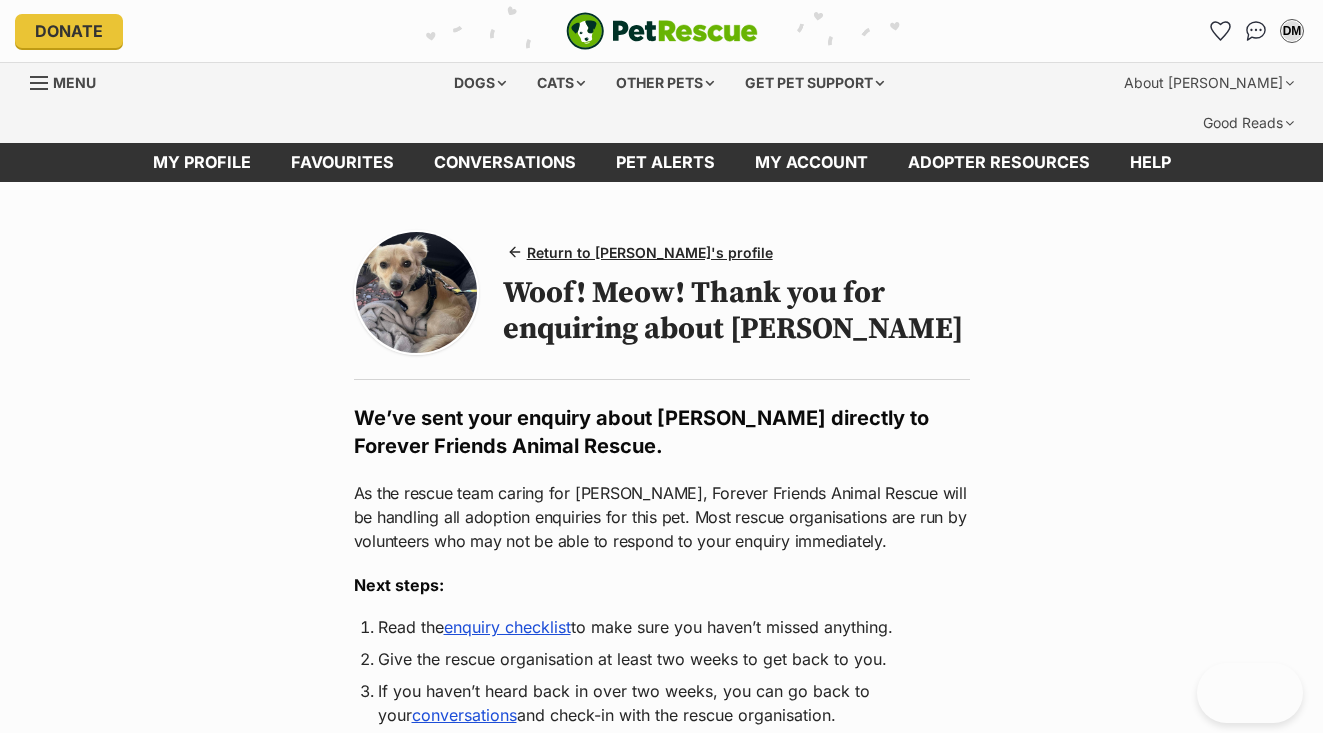 scroll, scrollTop: 0, scrollLeft: 0, axis: both 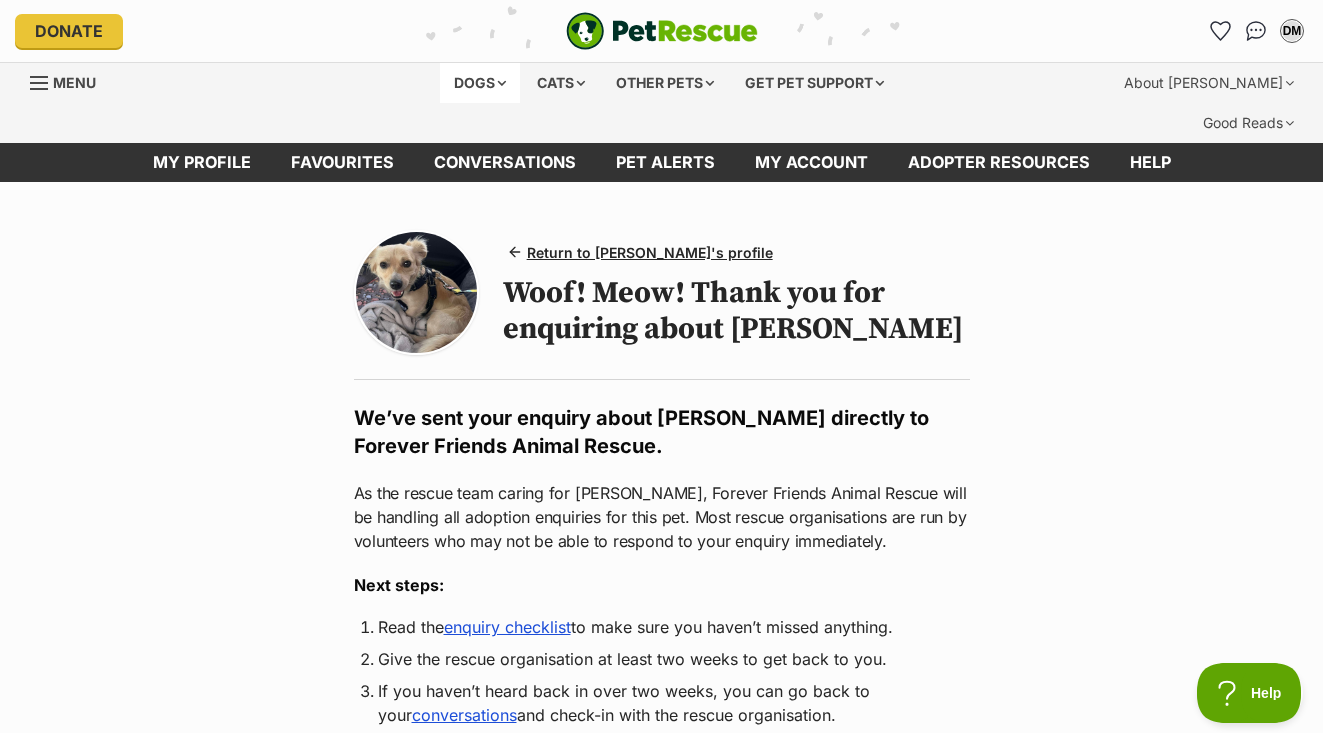 click on "Dogs" at bounding box center [480, 83] 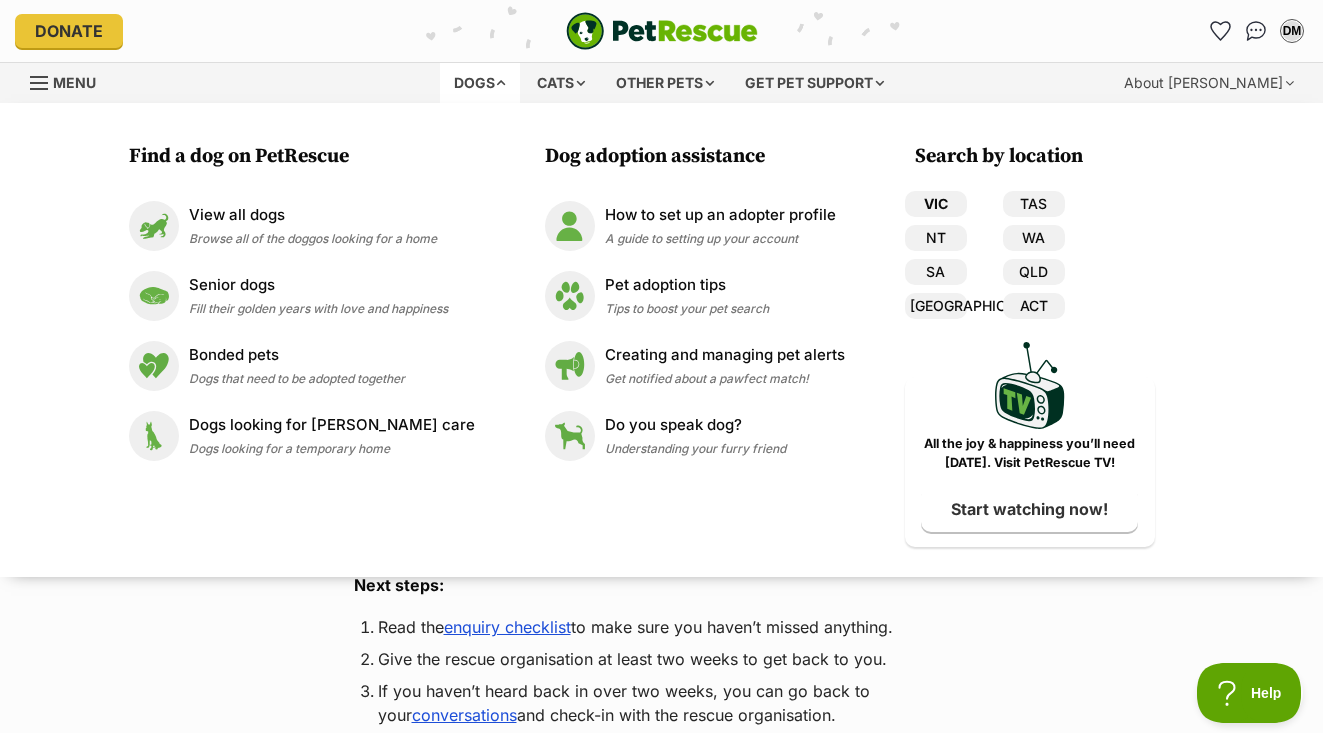 click on "VIC" at bounding box center (936, 204) 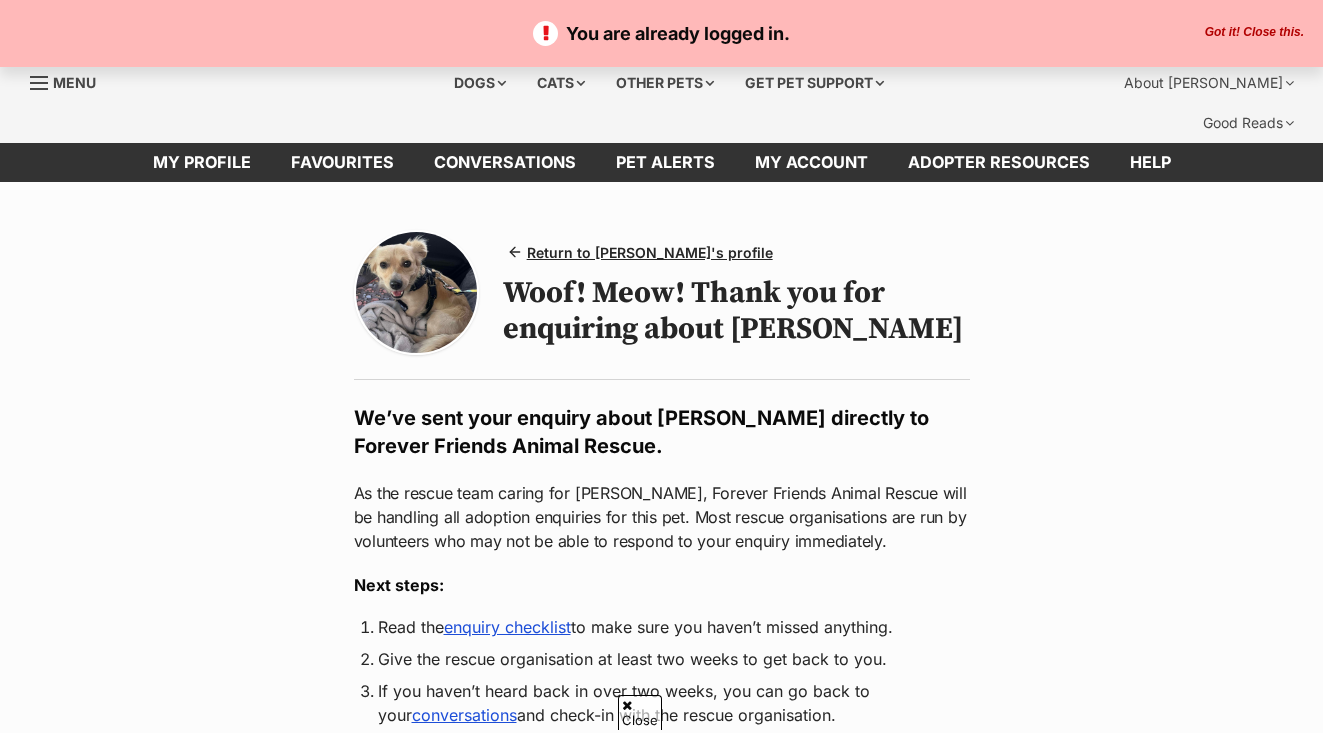 scroll, scrollTop: 62, scrollLeft: 0, axis: vertical 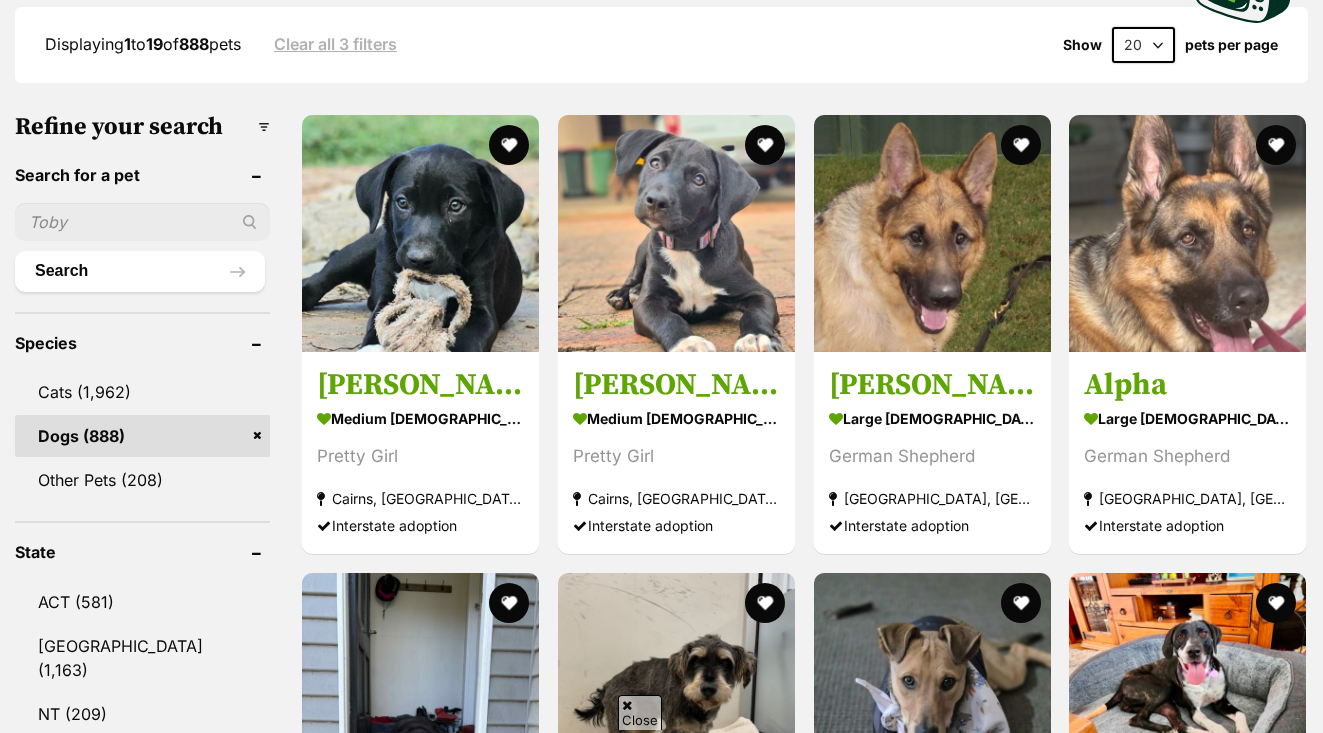 click at bounding box center (142, 222) 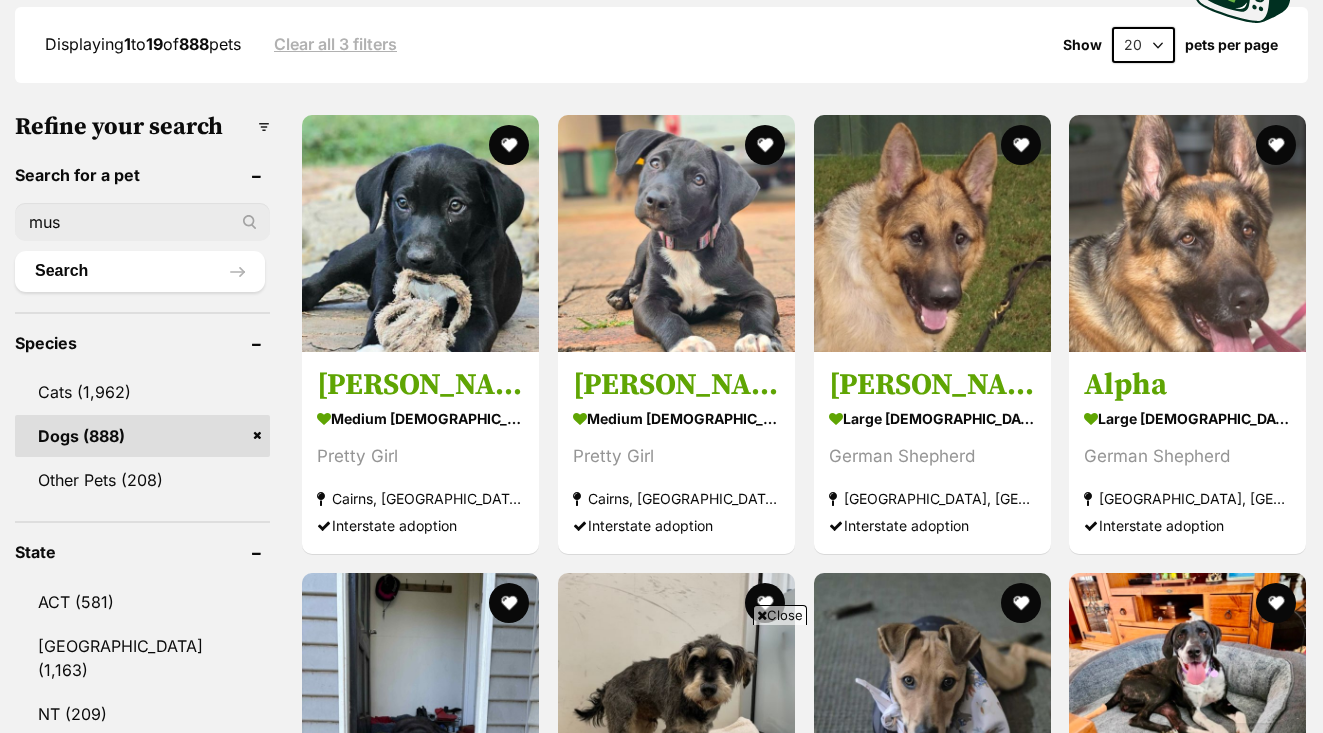 scroll, scrollTop: 312, scrollLeft: 0, axis: vertical 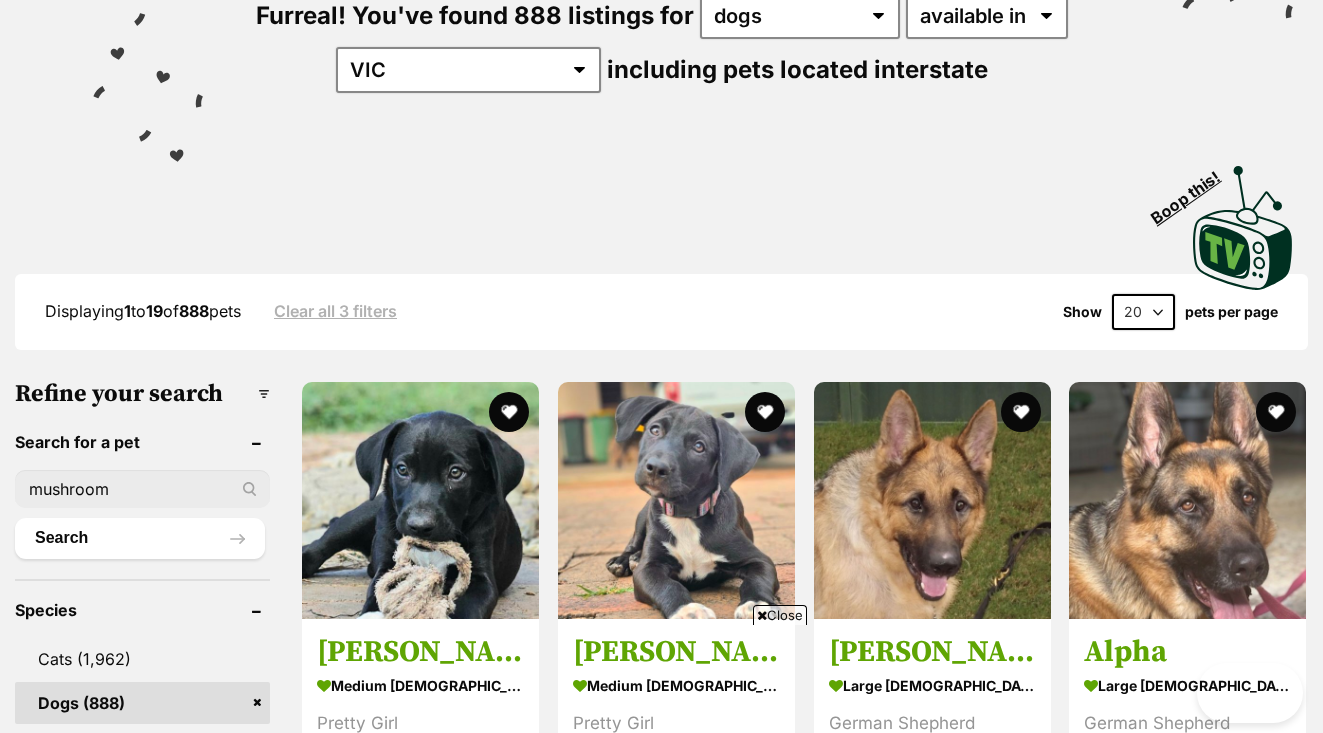 type on "mushroom" 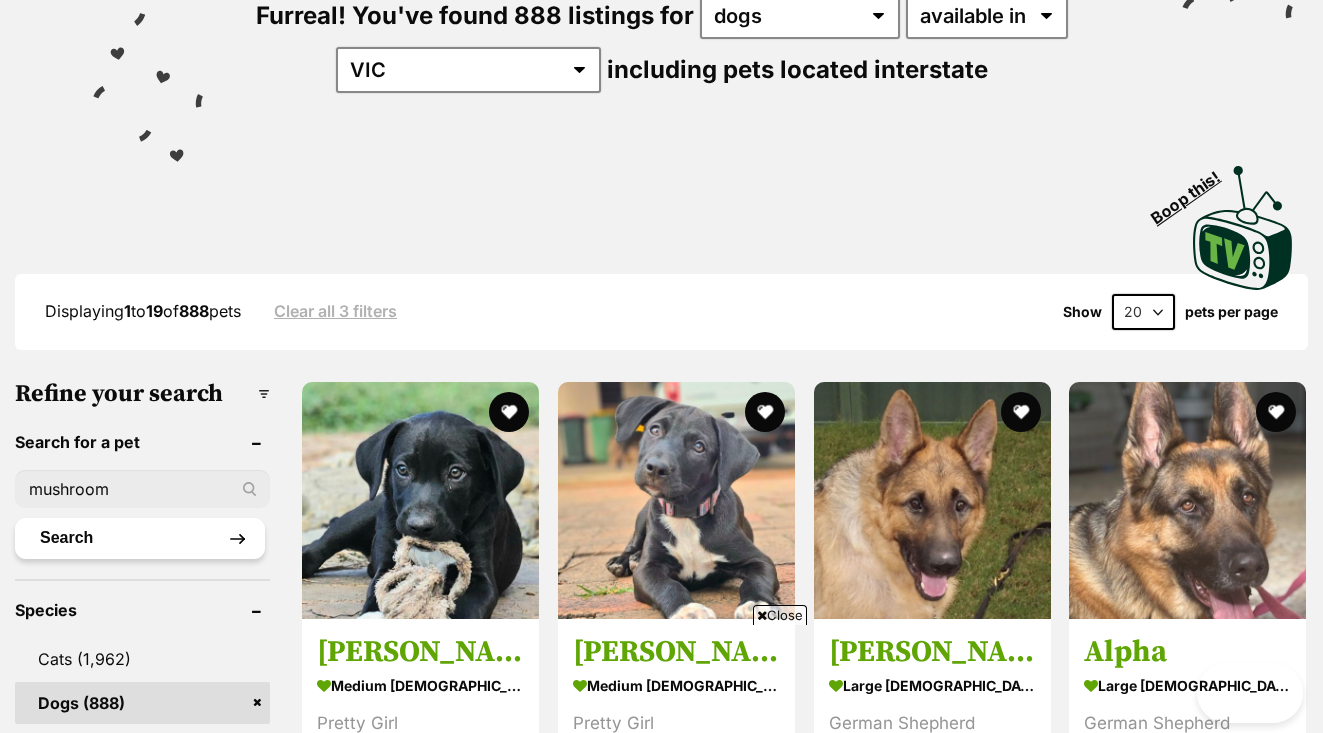 click on "Search" at bounding box center (140, 538) 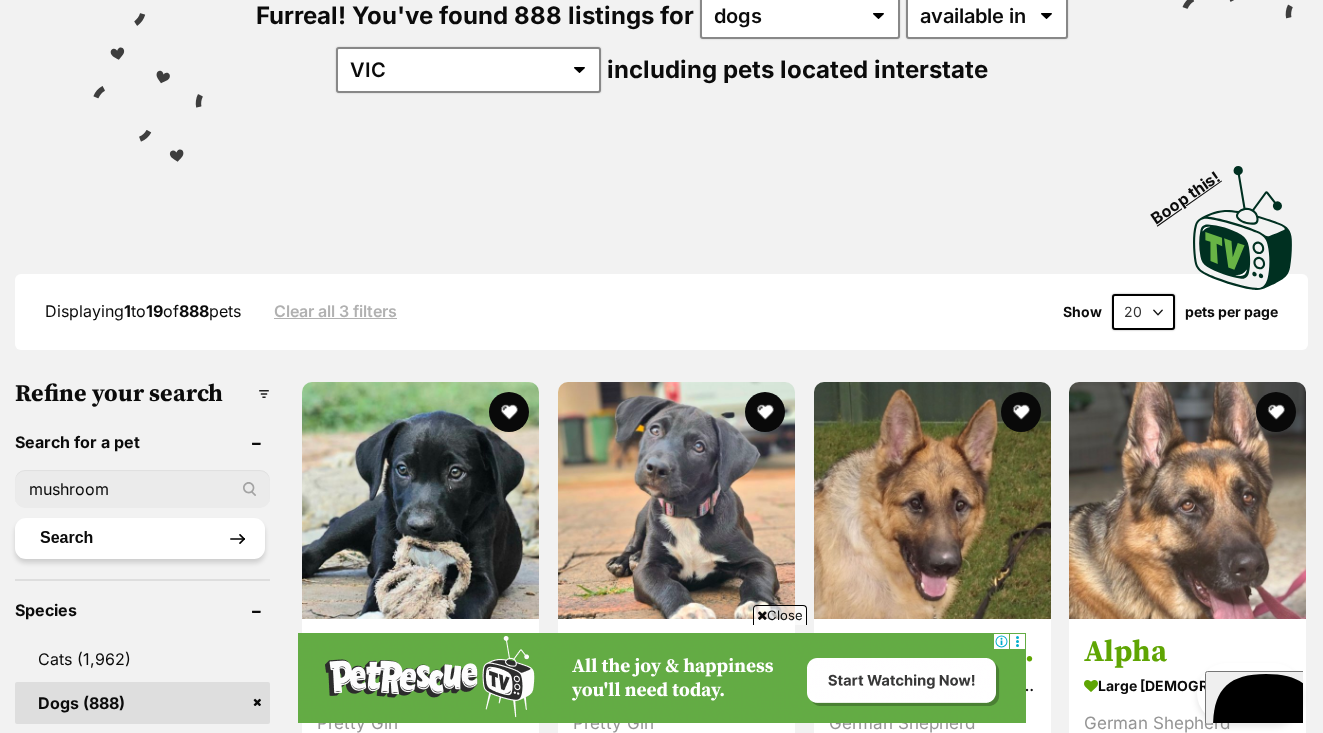 scroll, scrollTop: 0, scrollLeft: 0, axis: both 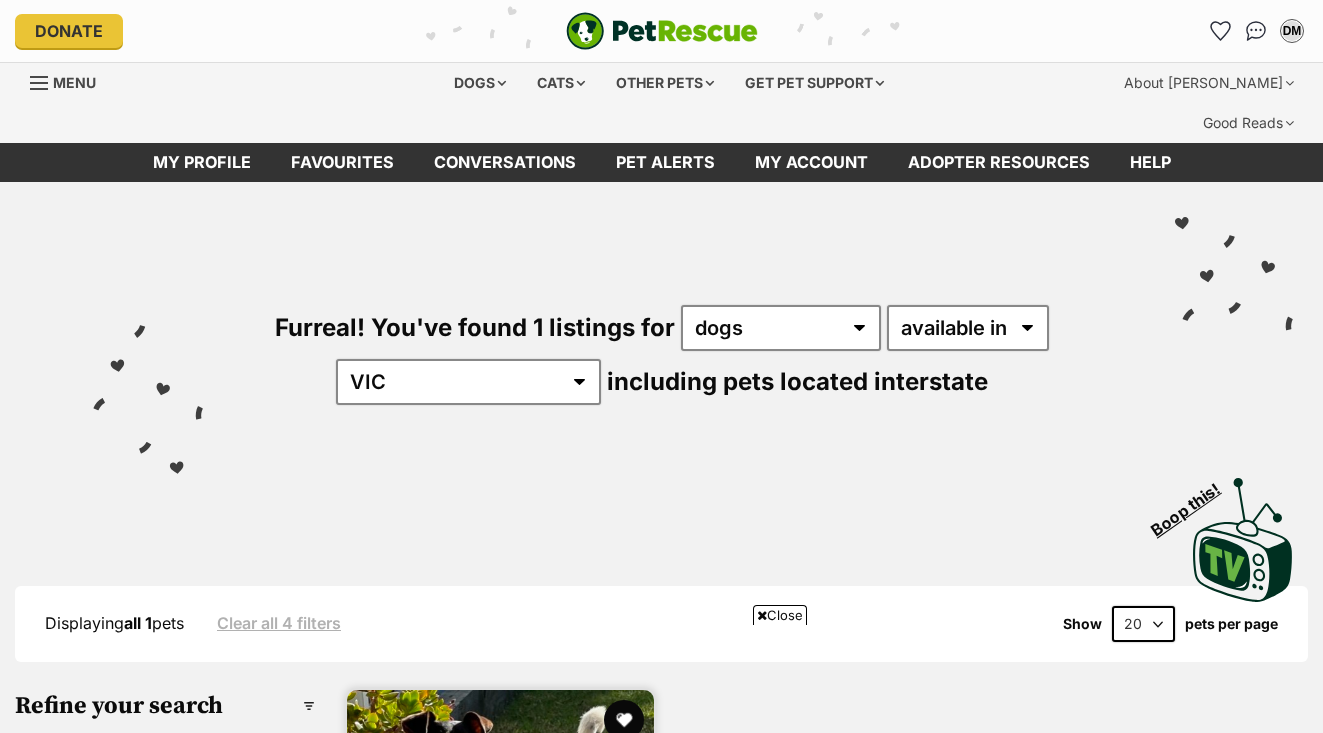 click at bounding box center (500, 843) 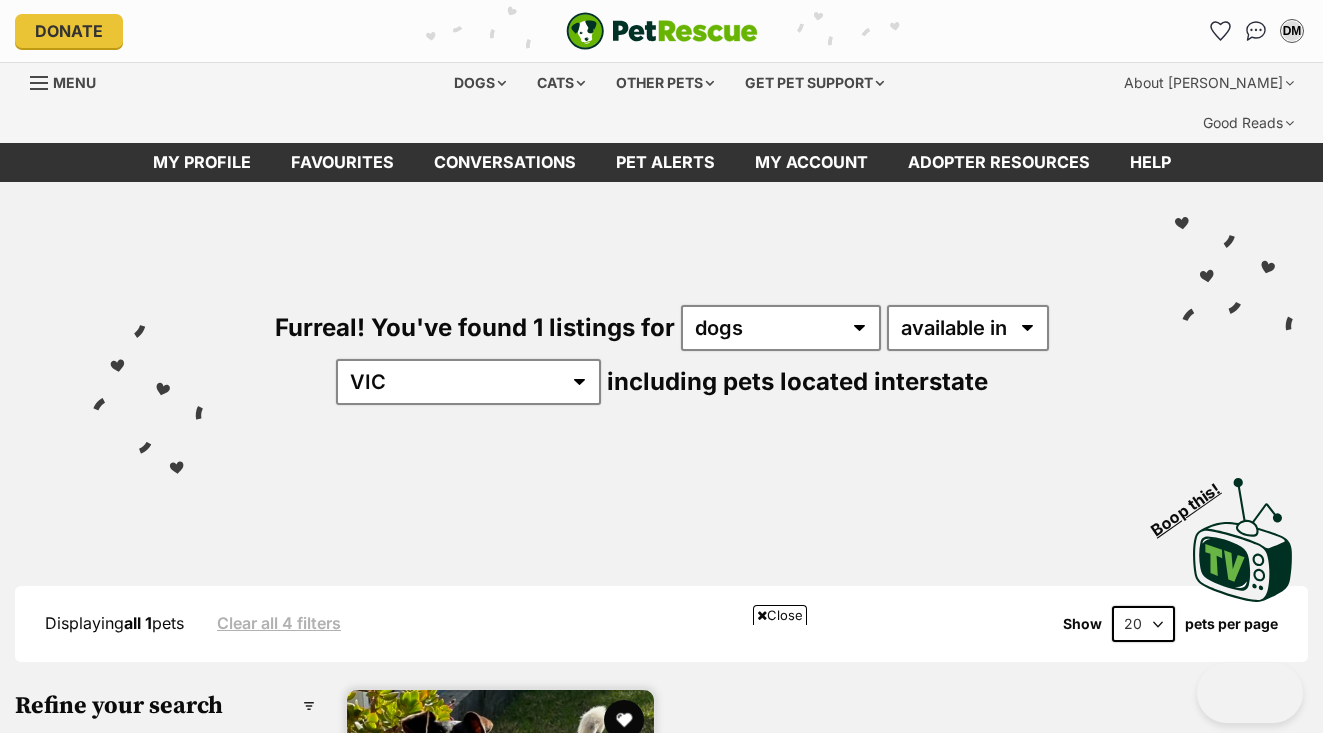 scroll, scrollTop: 249, scrollLeft: 0, axis: vertical 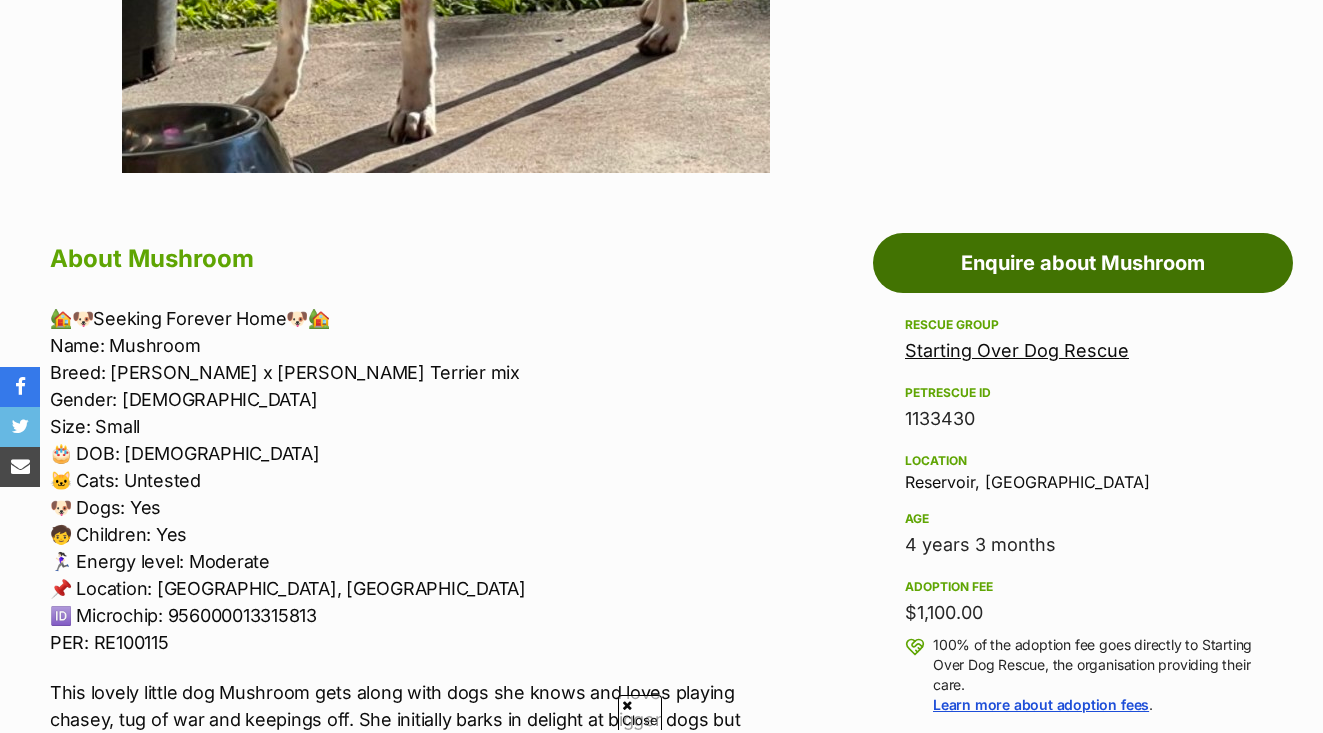click on "Enquire about Mushroom" at bounding box center [1083, 263] 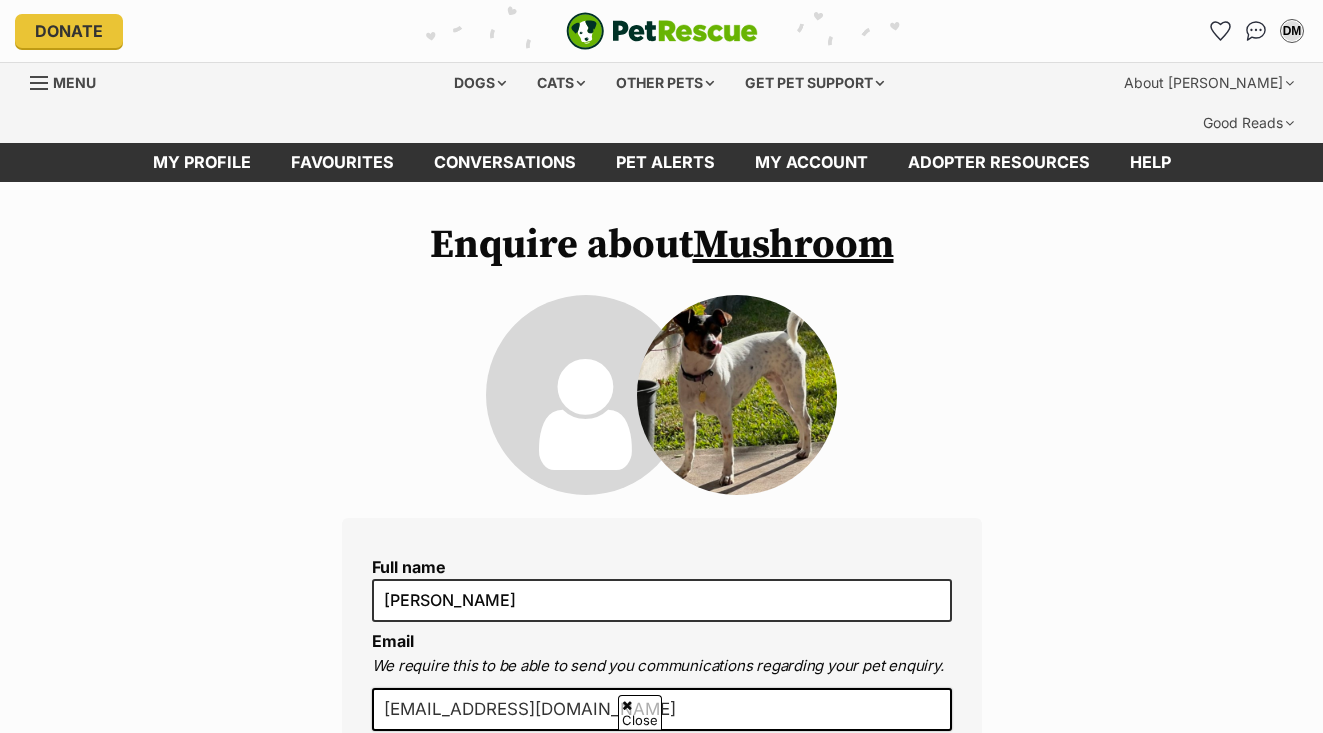 click 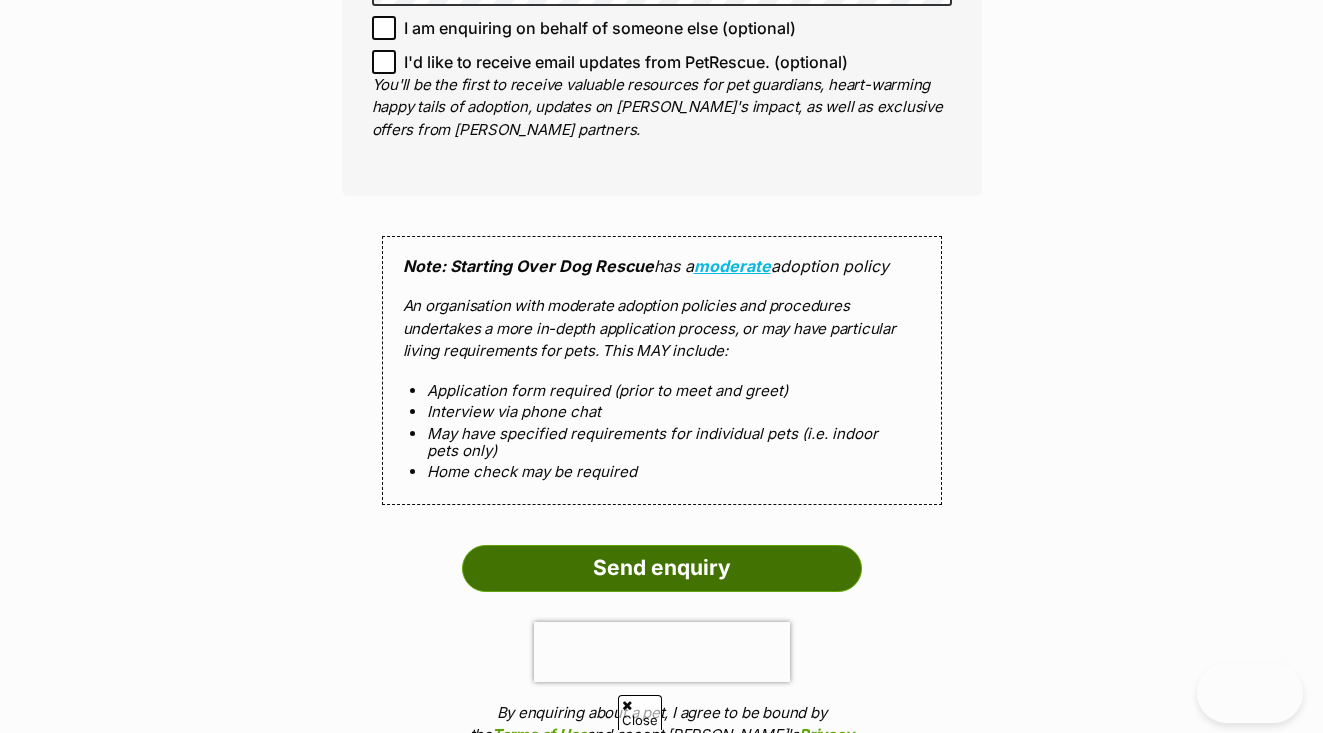 scroll, scrollTop: 1790, scrollLeft: 0, axis: vertical 